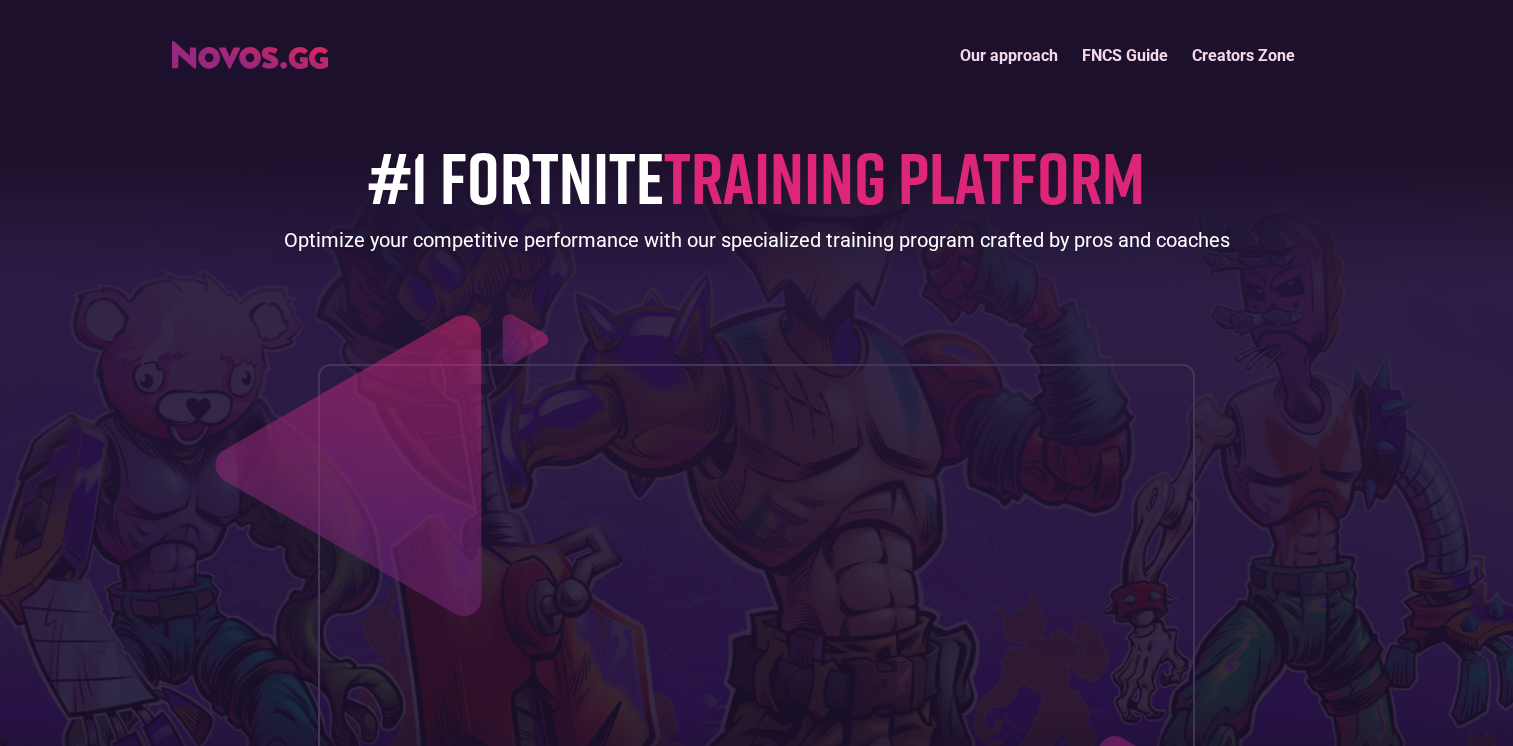 scroll, scrollTop: 0, scrollLeft: 0, axis: both 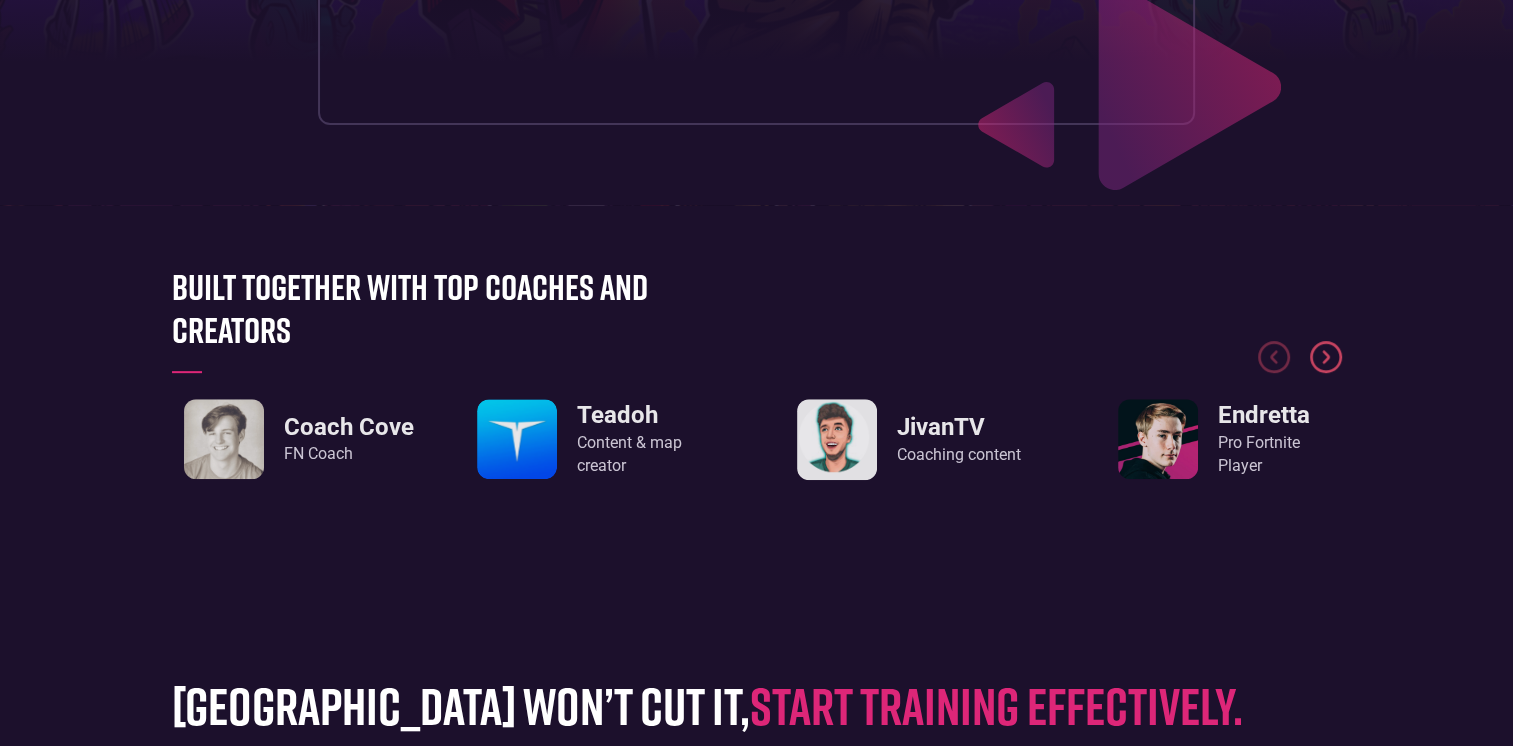 click at bounding box center [1326, 357] 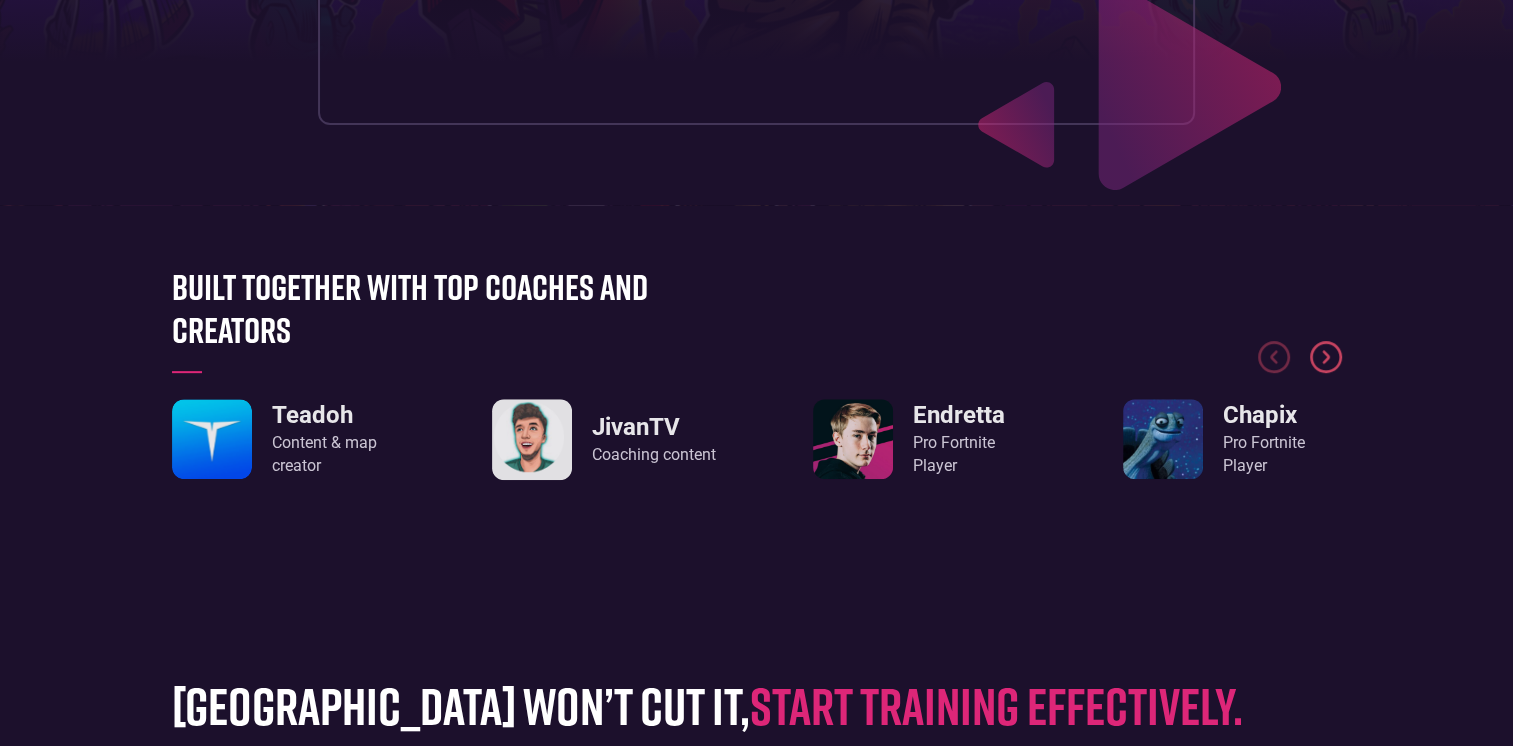 click at bounding box center [1326, 357] 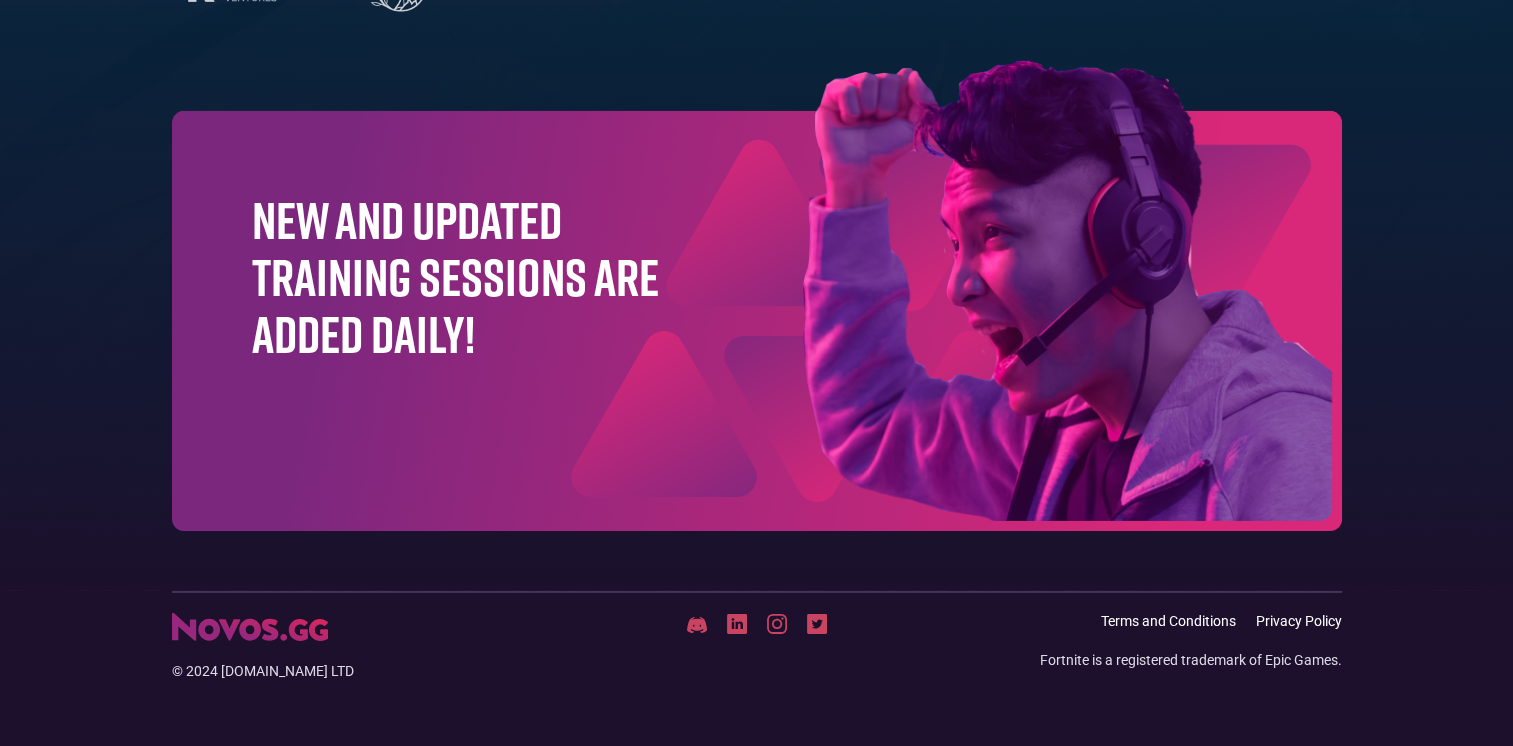 scroll, scrollTop: 6437, scrollLeft: 0, axis: vertical 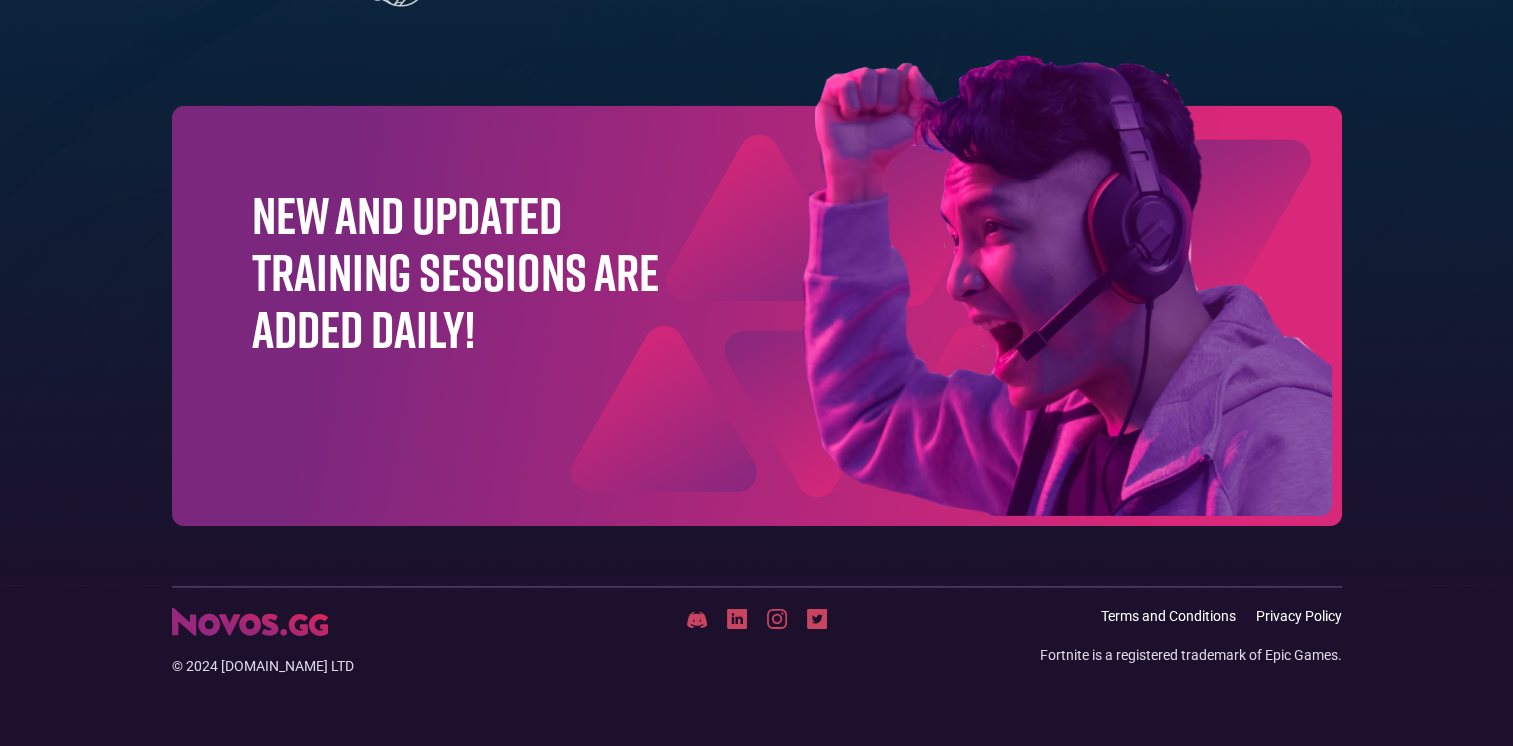 click on "before you  drop in . things you should know. 01. What is NOVOS? NOVOS is a training platform for Fortnite, where you can create your training schedule, generate a personal training plan and follow the highest quality training routines designed for your improvement. It is a framework that combines technological and human approach to help you achieve any goals you set for yourself 02. How much does NOVOS cost? NOVOS has 3 payment plans to fit every level of dedication. 3 Months, 6 months & 1 Year. What we've learned from our players is that the most consistent improvement appears within 3-5 months of training. 03. How do I cancel? You can cancel your subscription at any time. Just 2 clicks and the subscription will not be renewed in the next period. No commitment. 04. What type of activities does NOVOS have? Our Partners New and updated training sessions are added daily!" at bounding box center (756, -231) 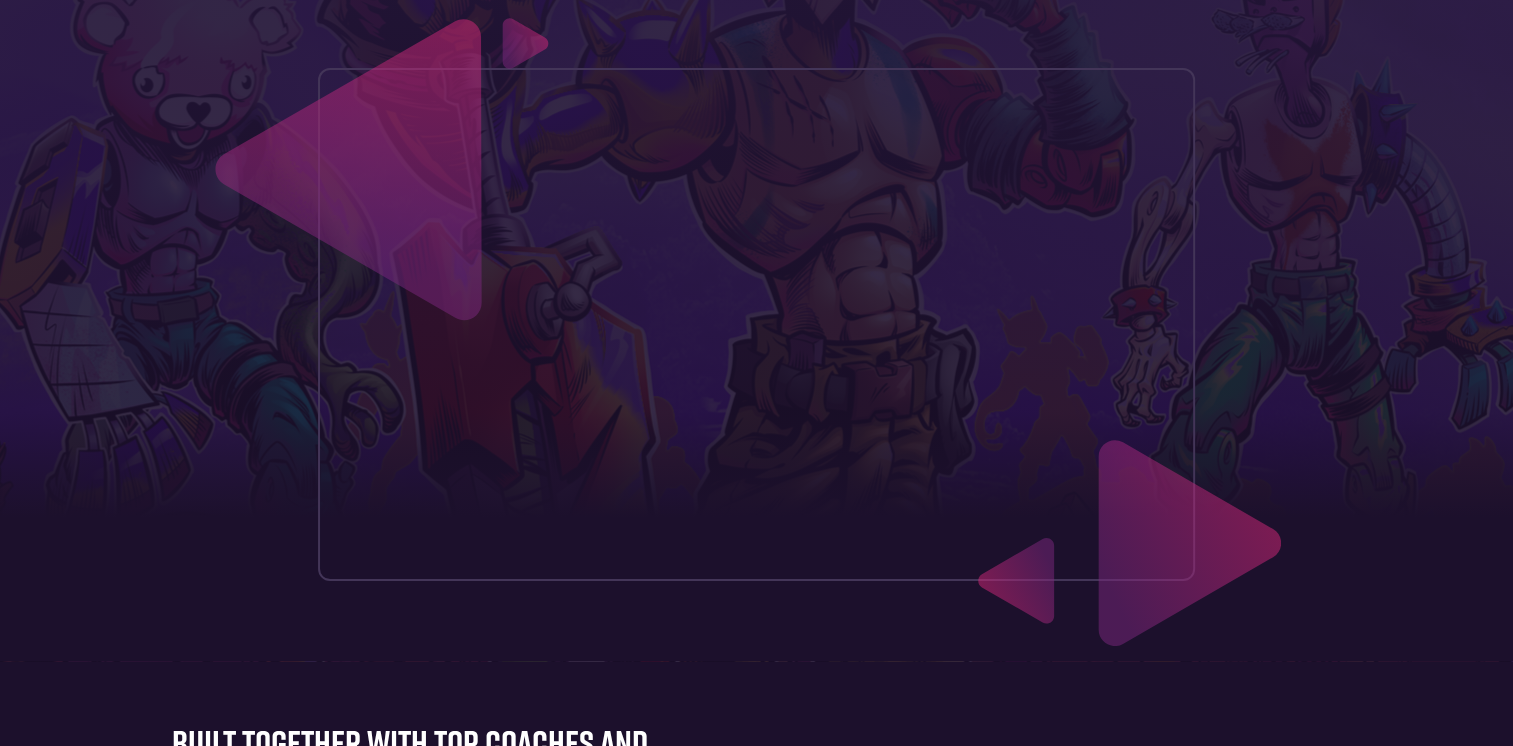 scroll, scrollTop: 0, scrollLeft: 0, axis: both 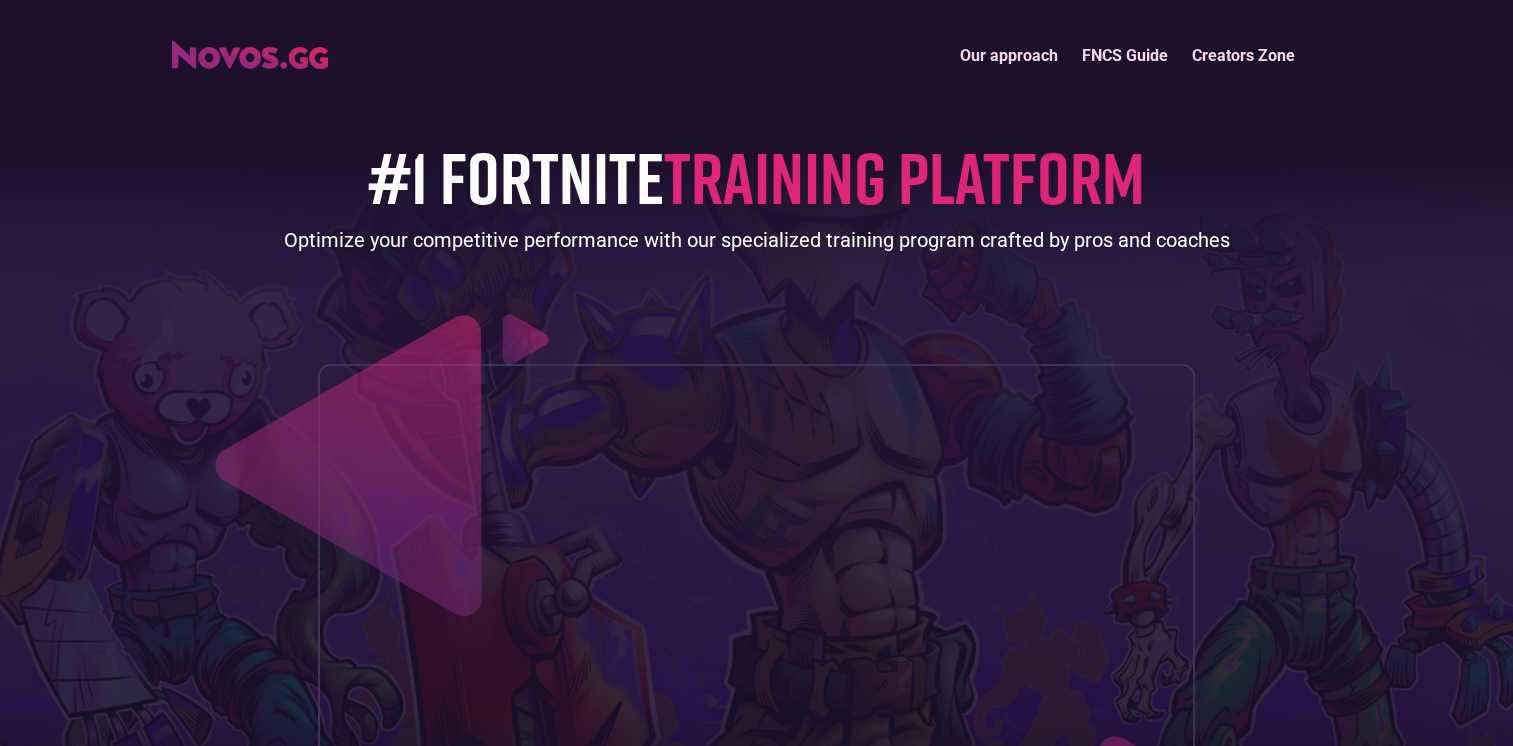 click on "Our approach" at bounding box center (1009, 55) 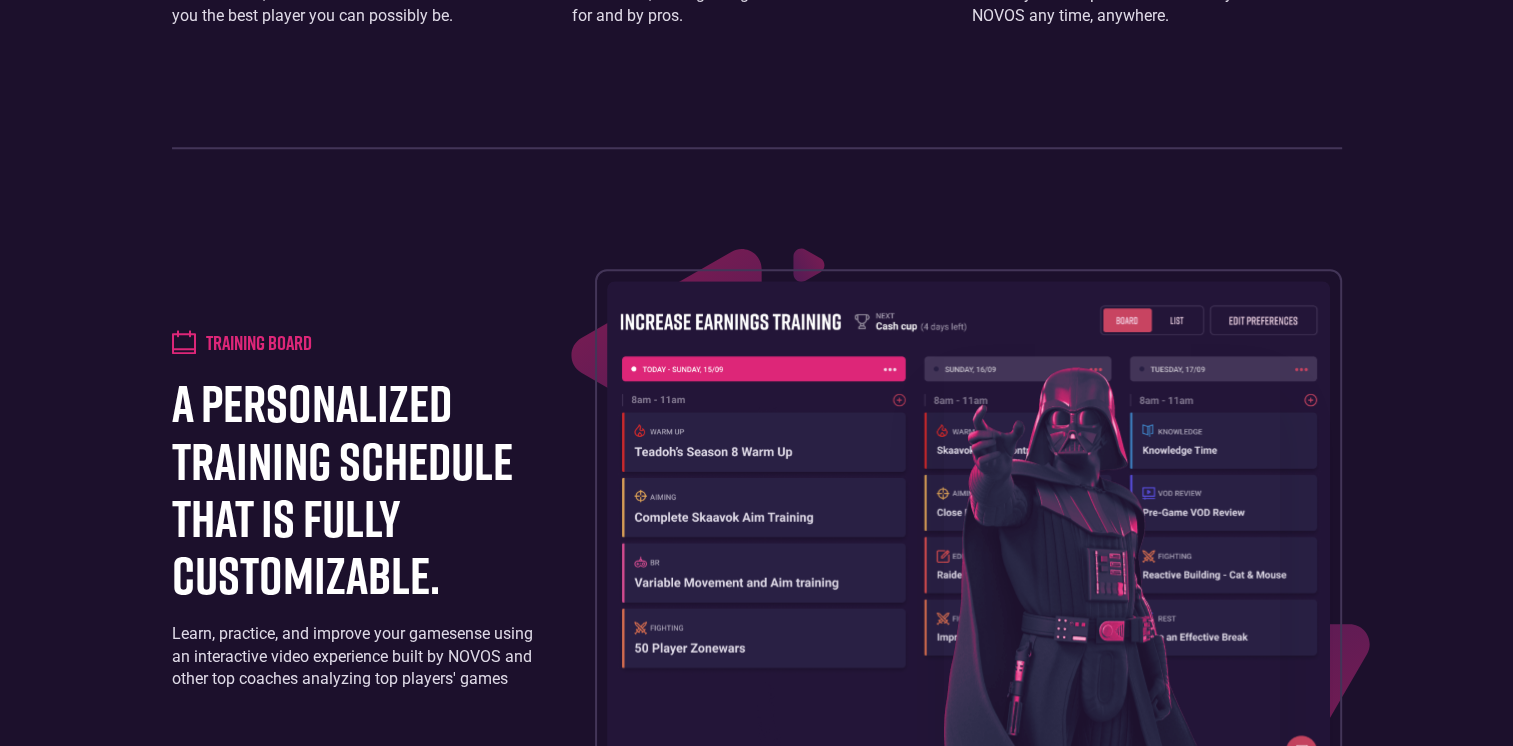 scroll, scrollTop: 0, scrollLeft: 0, axis: both 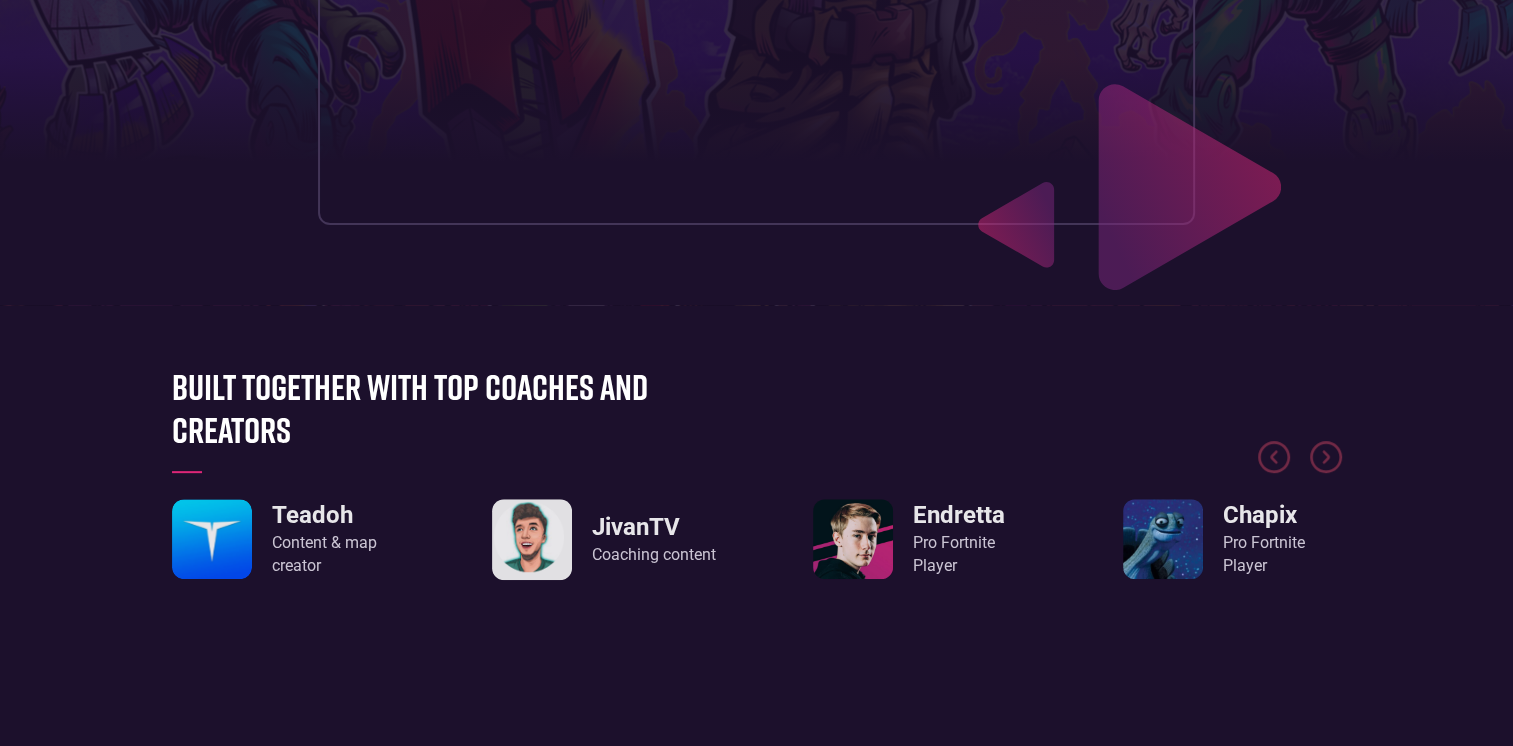 click on "Our approach FNCS Guide Creators Zone #1 FORTNITE  TRAINING PLATFORM Optimize your competitive performance with our specialized training program crafted by pros and coaches Built together with top coaches and creators Aimer7 vF Aiming coach FN analyst Kinch Analytics Coach BOOP FN Coach Coach Cove FN Coach Teadoh Content & map creator JivanTV Coaching content Endretta Pro Fortnite Player Chapix Pro Fortnite Player grinding arena won’t cut it,  start training effectively. NOVOS provides you with top-notch training routines and framework, made with the best professional coaches and content creators out there, designed specifically to boost your improvement. Personalized Training schedule Personalized, customizable schedule that will make you the best player you can possibly be. Routines used by the pros Mechanics, aiming and gamesense routines created for and by pros. All-in-one Use on your computer or via mobile you can access NOVOS any time, anywhere. Training board tournament preparation workshops Mici" at bounding box center (756, -279) 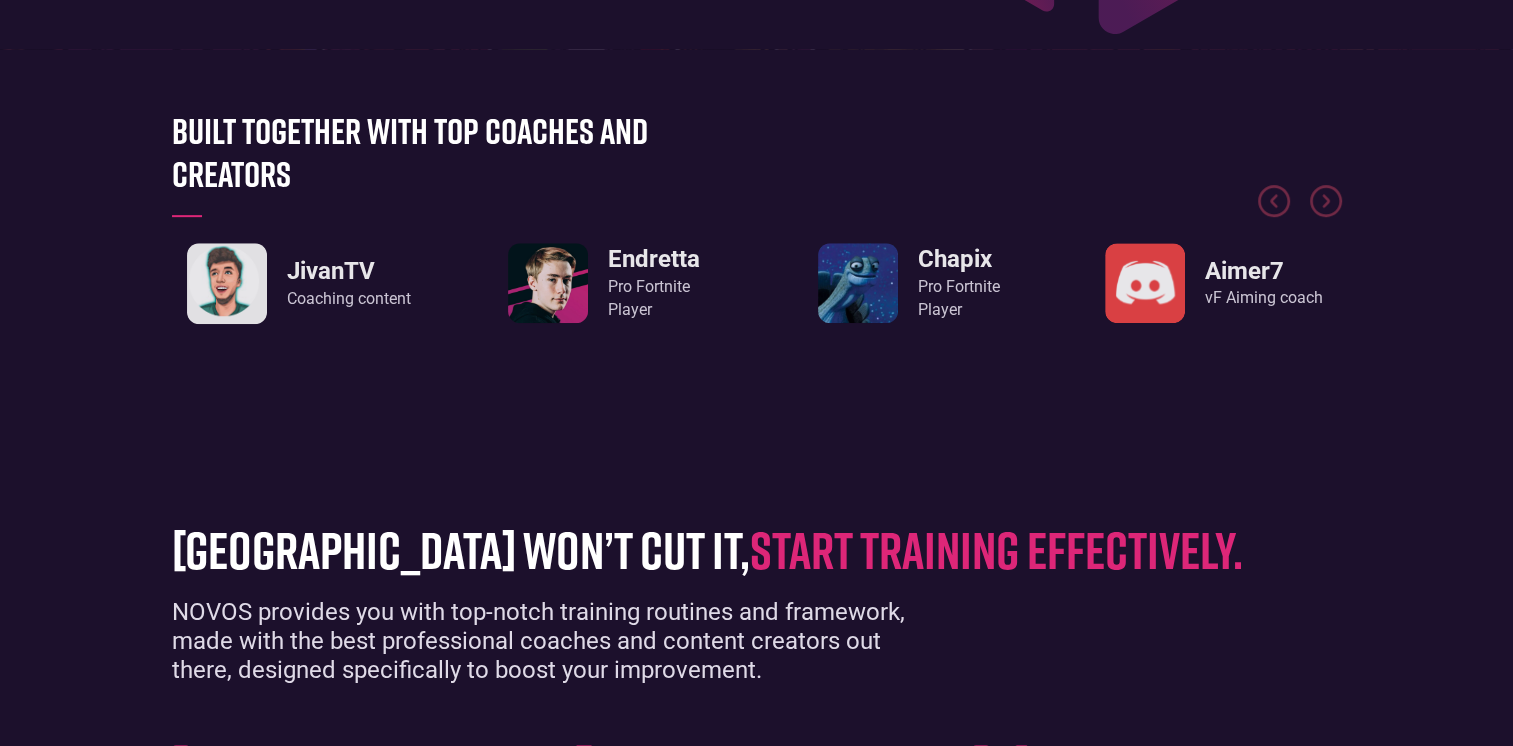 scroll, scrollTop: 1152, scrollLeft: 0, axis: vertical 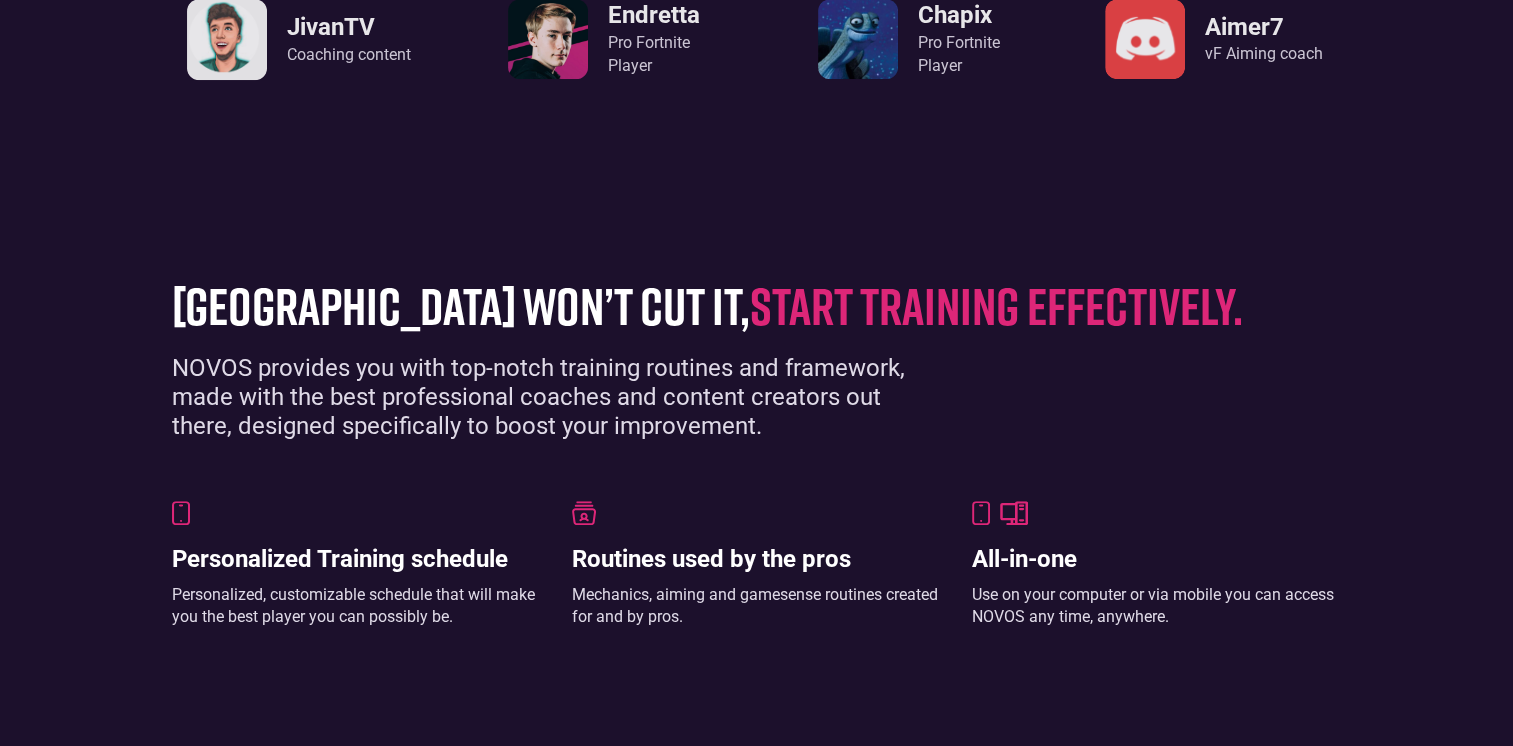 click on "[GEOGRAPHIC_DATA] won’t cut it,  start training effectively. NOVOS provides you with top-notch training routines and framework, made with the best professional coaches and content creators out there, designed specifically to boost your improvement. Personalized Training schedule Personalized, customizable schedule that will make you the best player you can possibly be. Routines used by the pros Mechanics, aiming and gamesense routines created for and by pros. All-in-one Use on your computer or via mobile you can access NOVOS any time, anywhere." at bounding box center (756, 503) 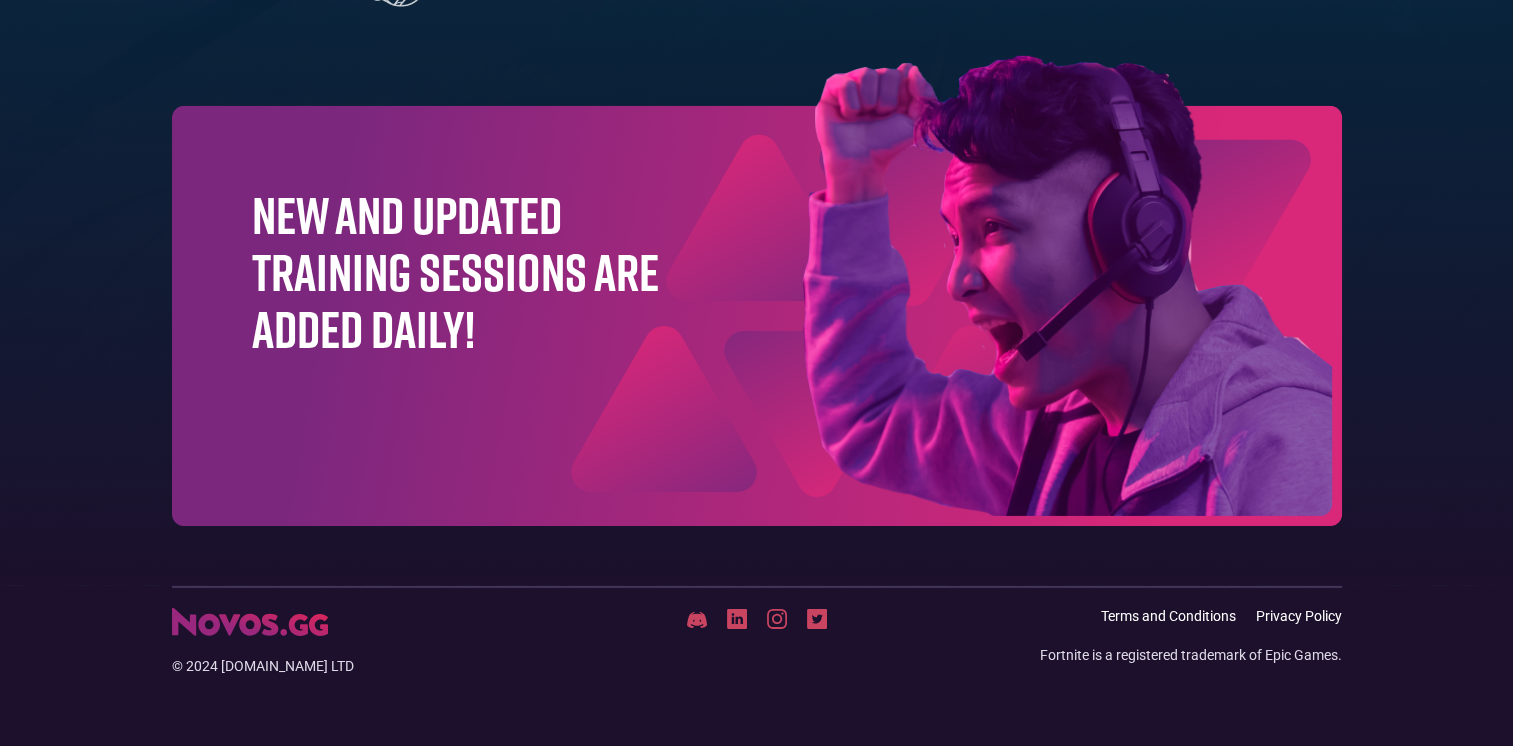 scroll, scrollTop: 0, scrollLeft: 0, axis: both 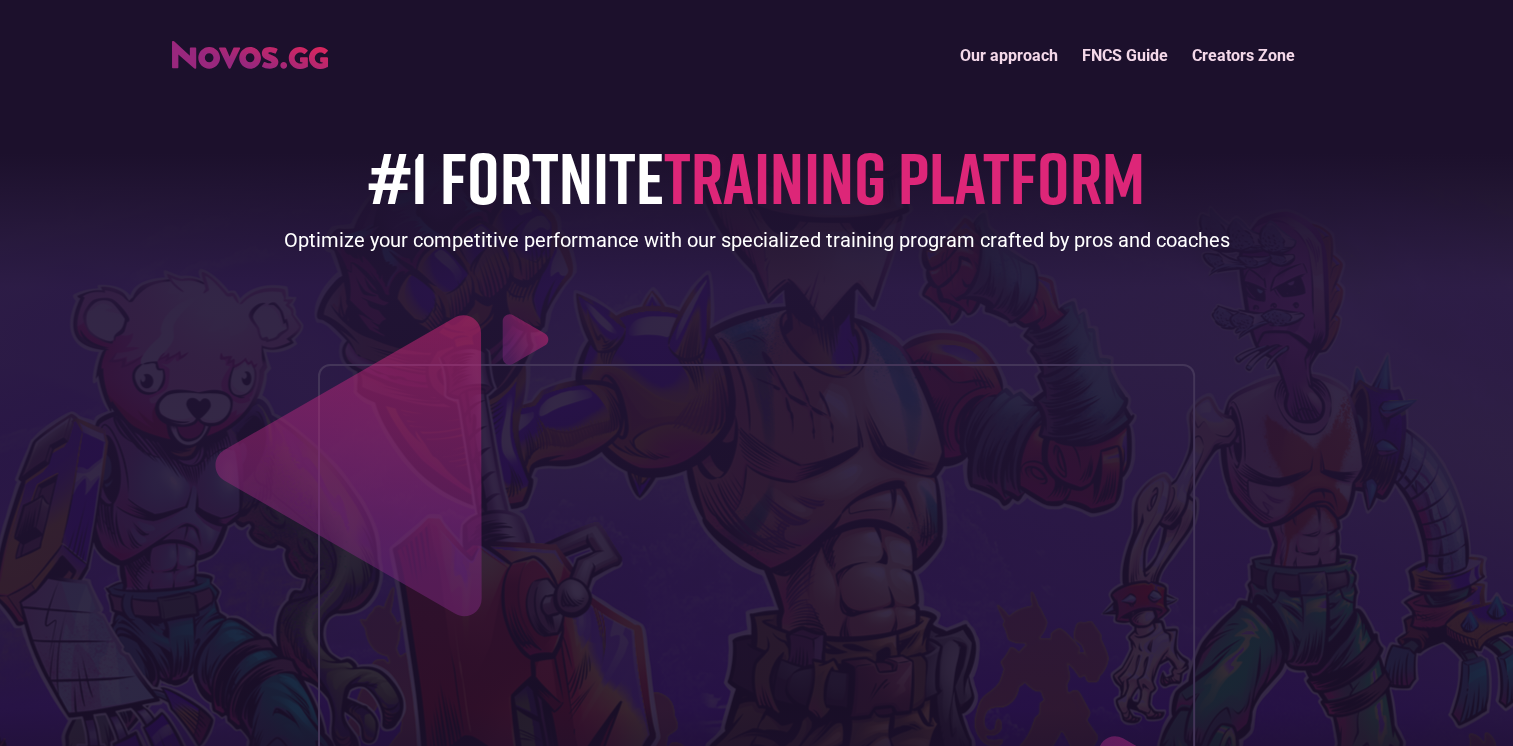 click on "FNCS Guide" at bounding box center (1125, 55) 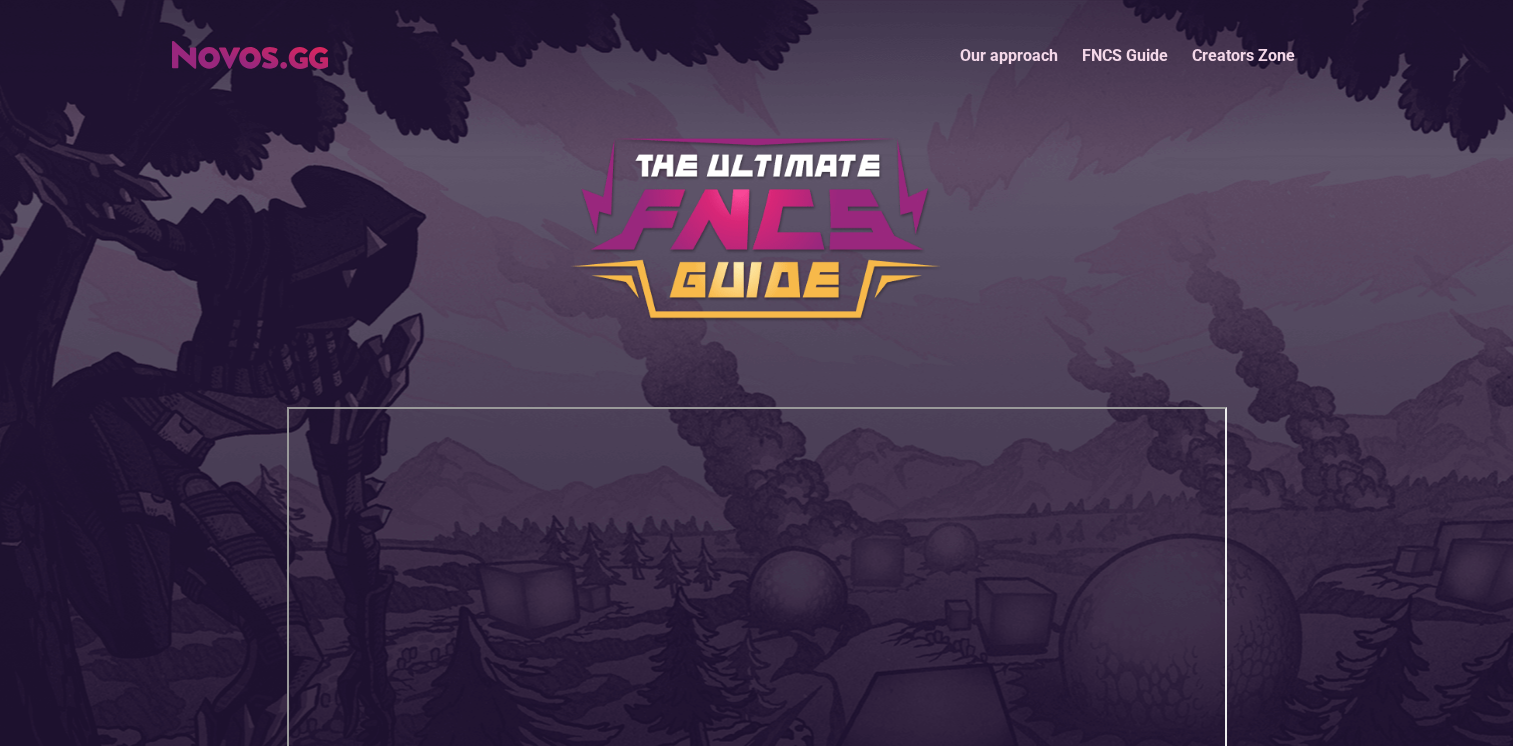 scroll, scrollTop: 0, scrollLeft: 0, axis: both 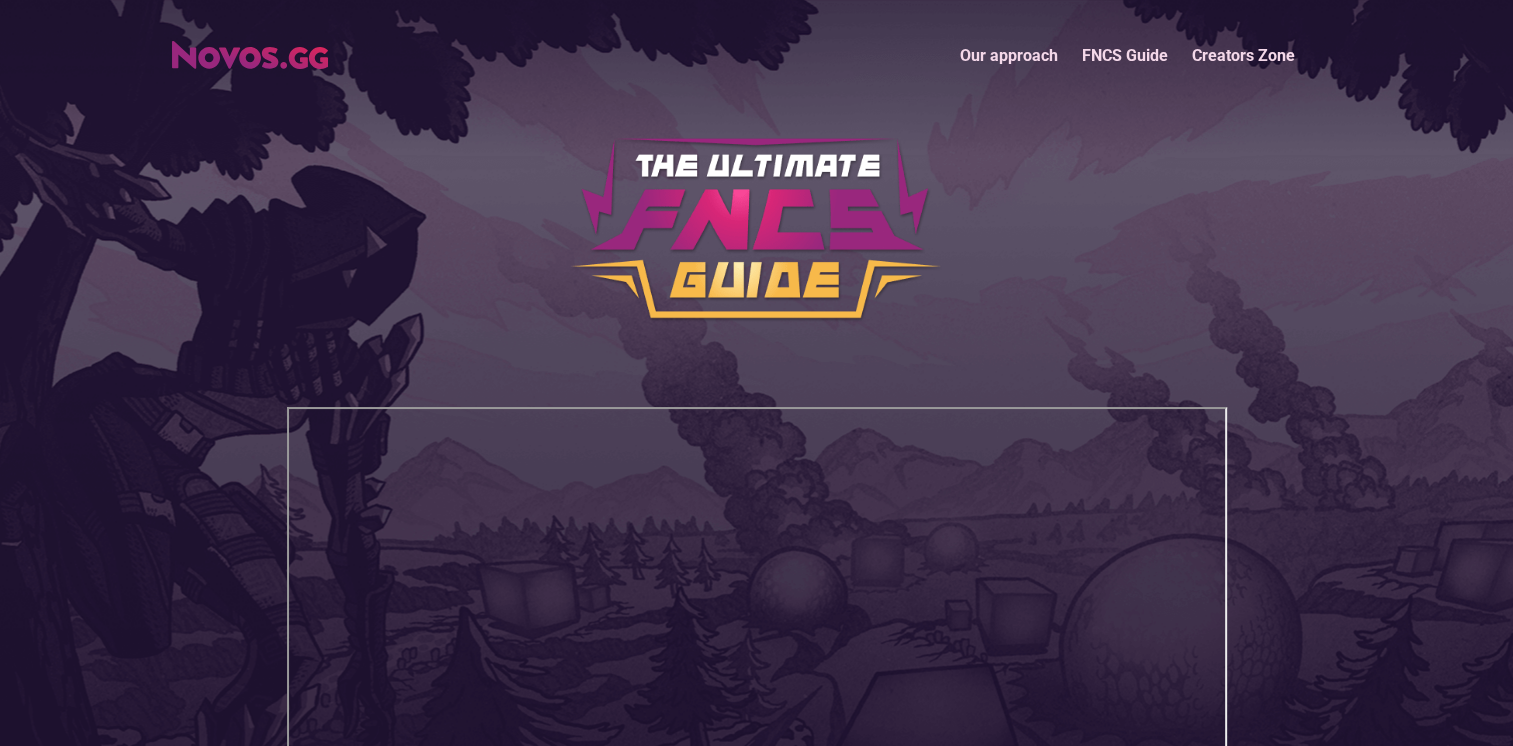 click at bounding box center [250, 55] 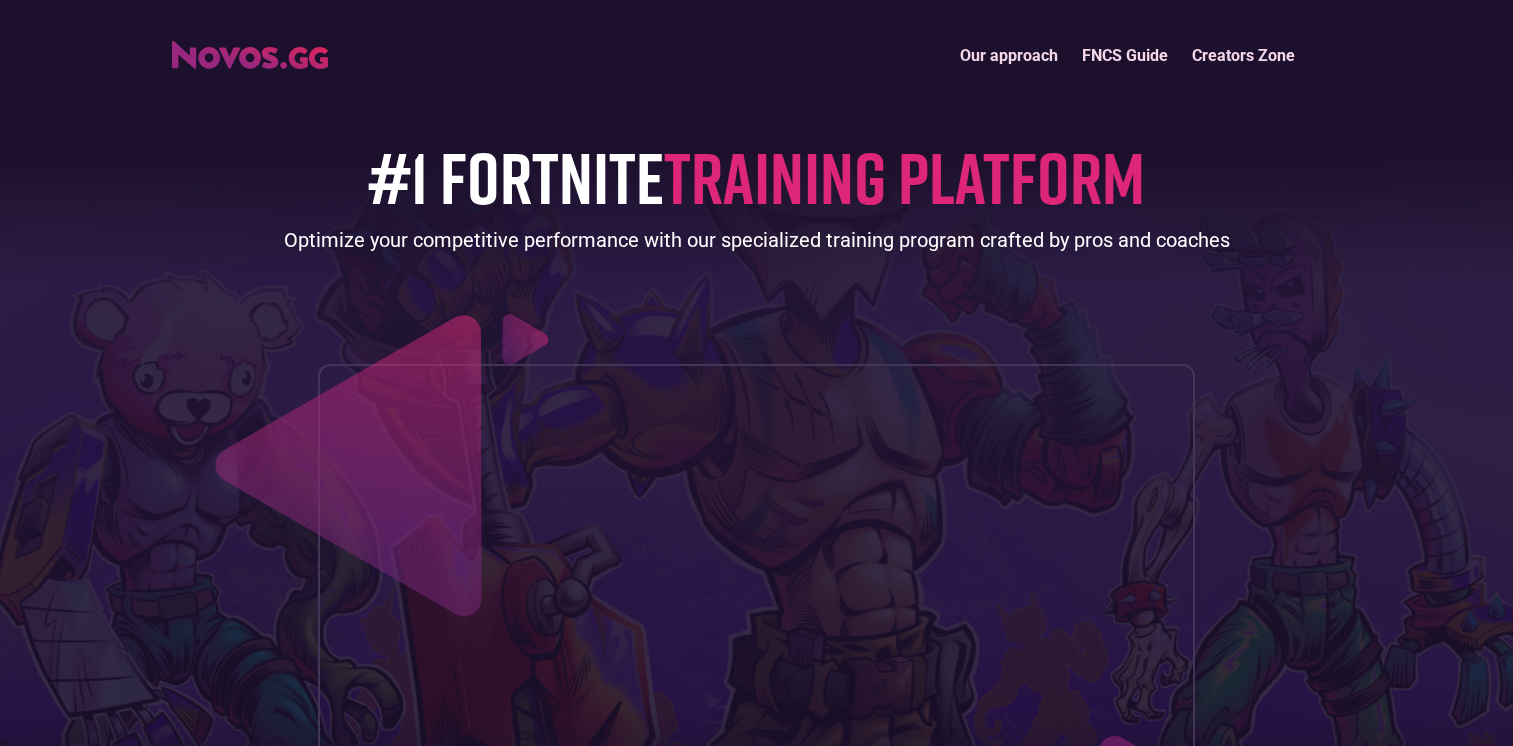 scroll, scrollTop: 0, scrollLeft: 0, axis: both 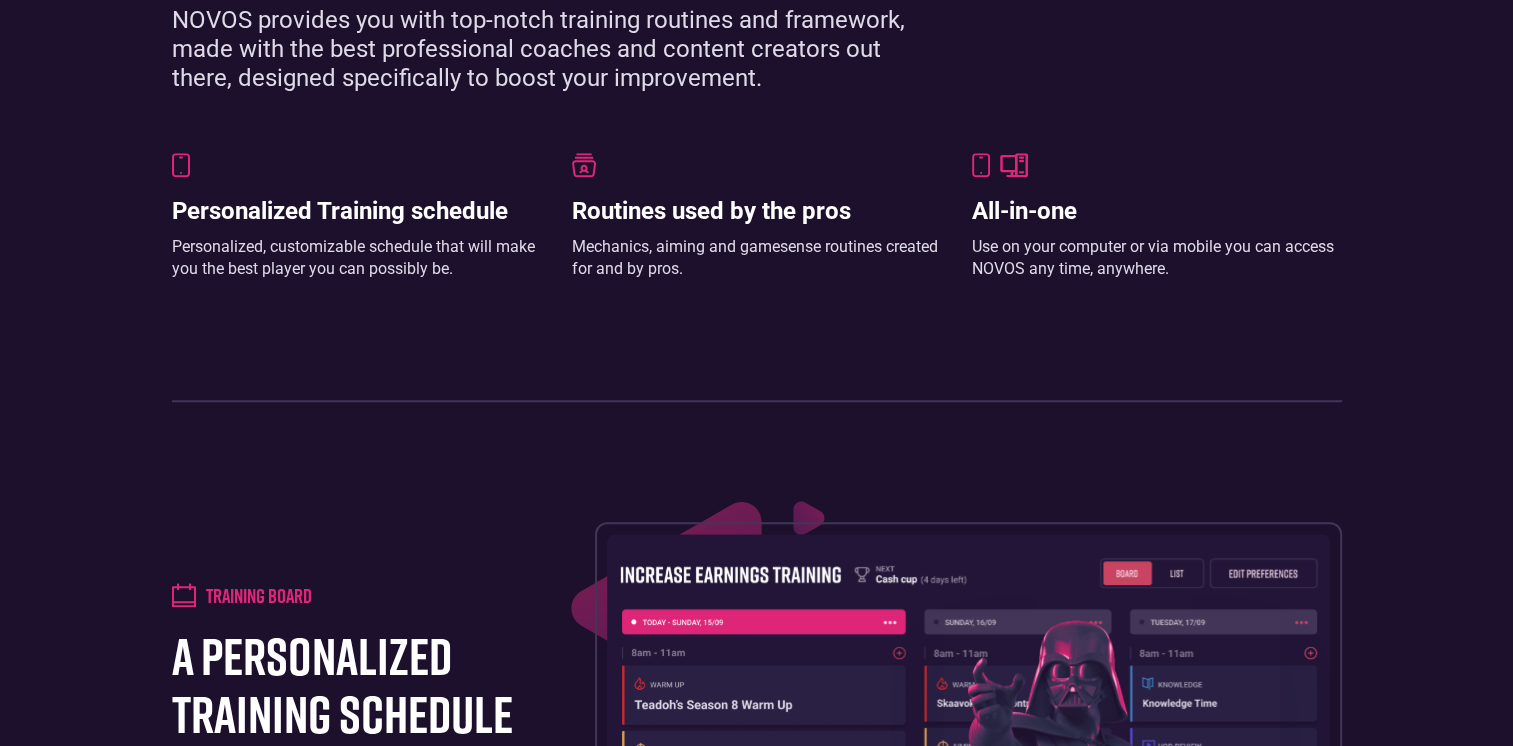 click on "Our approach FNCS Guide Creators Zone #1 FORTNITE  TRAINING PLATFORM Optimize your competitive performance with our specialized training program crafted by pros and coaches Built together with top coaches and creators JivanTV Coaching content Endretta Pro Fortnite Player Chapix Pro Fortnite Player Aimer7 vF Aiming coach FN analyst Kinch Analytics Coach BOOP FN Coach Coach Cove FN Coach Teadoh Content & map creator grinding arena won’t cut it,  start training effectively. NOVOS provides you with top-notch training routines and framework, made with the best professional coaches and content creators out there, designed specifically to boost your improvement. Personalized Training schedule Personalized, customizable schedule that will make you the best player you can possibly be. Routines used by the pros Mechanics, aiming and gamesense routines created for and by pros. All-in-one Use on your computer or via mobile you can access NOVOS any time, anywhere. Training board tournament preparation workshops Mici" at bounding box center (756, -1127) 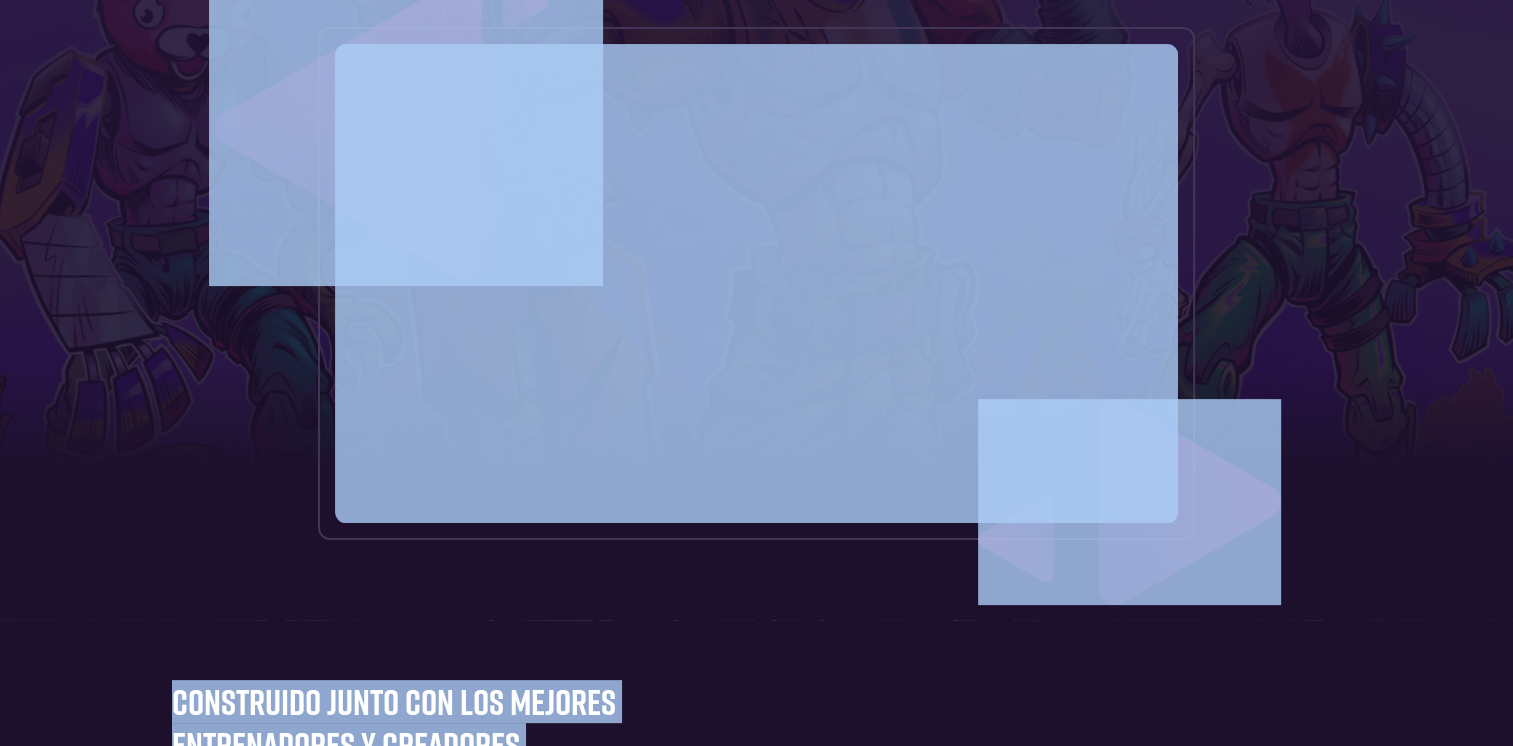 scroll, scrollTop: 400, scrollLeft: 0, axis: vertical 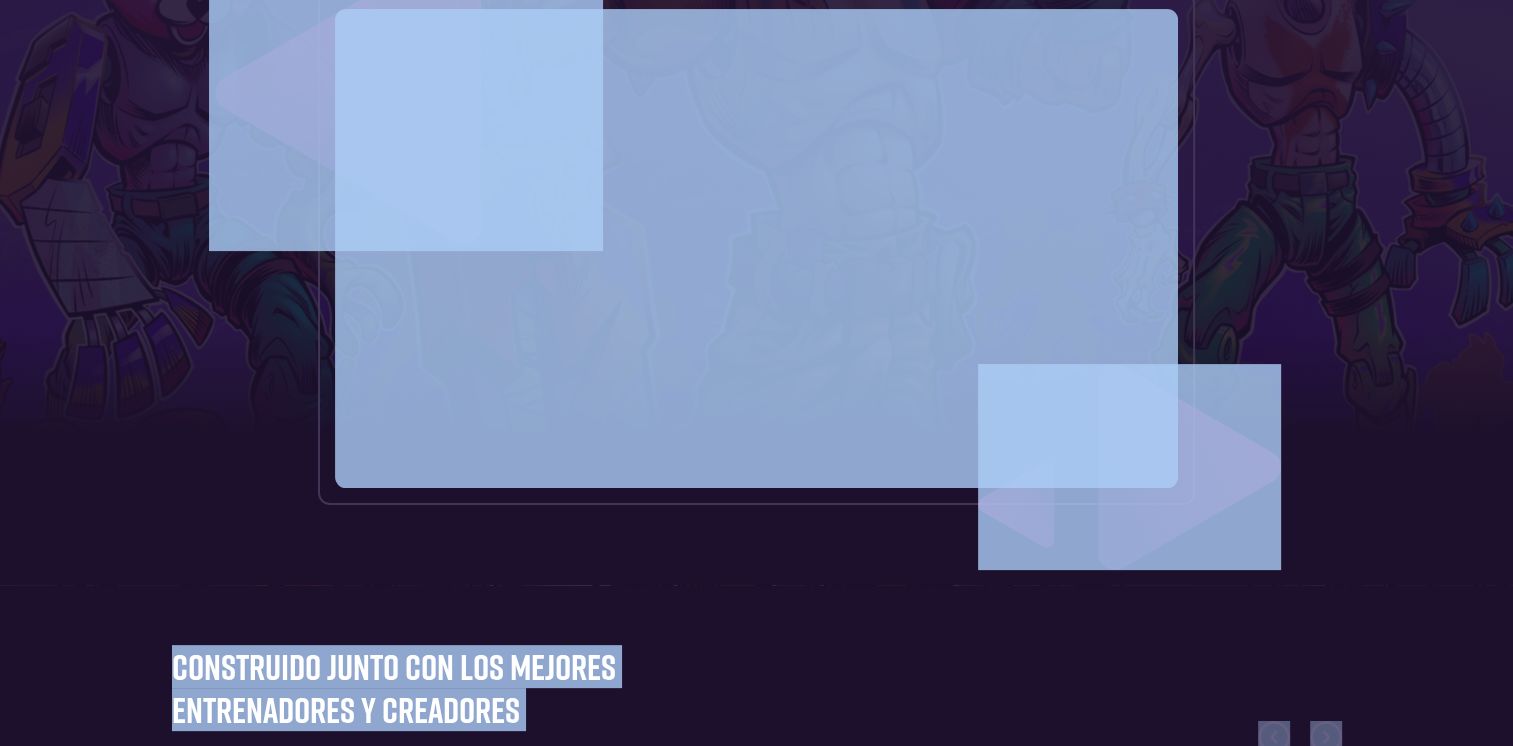 click on "Nuestro enfoque Guía FNCS Zona de creadores #1  PLATAFORMA DE ENTRENAMIENTO  FORTNITE Optimiza tu rendimiento competitivo con nuestro programa de entrenamiento especializado diseñado por profesionales y entrenadores Construido junto con los mejores entrenadores y creadores JivanTV Contenido de coaching Endretta Jugador profesional de Fortnite Chapix Jugador profesional de Fortnite Objetivo7 vF Entrenador de puntería Analista de FN Análisis de Kinch Entrenador BOOP Entrenador de la FN Caleta de entrenadores Entrenador de la FN Teadoh Creador de contenido y mapas La arena de molienda no será suficiente,  comience a entrenar de manera efectiva. NOVOS te ofrece rutinas y marco de entrenamiento de primer nivel, hechos con los mejores entrenadores profesionales y creadores de contenido, diseñados específicamente para impulsar tu mejora. Horario de entrenamiento personalizado Horario personalizado y personalizable que te convertirá en el mejor jugador que puedas ser. Rutinas utilizadas por los profesionales" at bounding box center (756, -27) 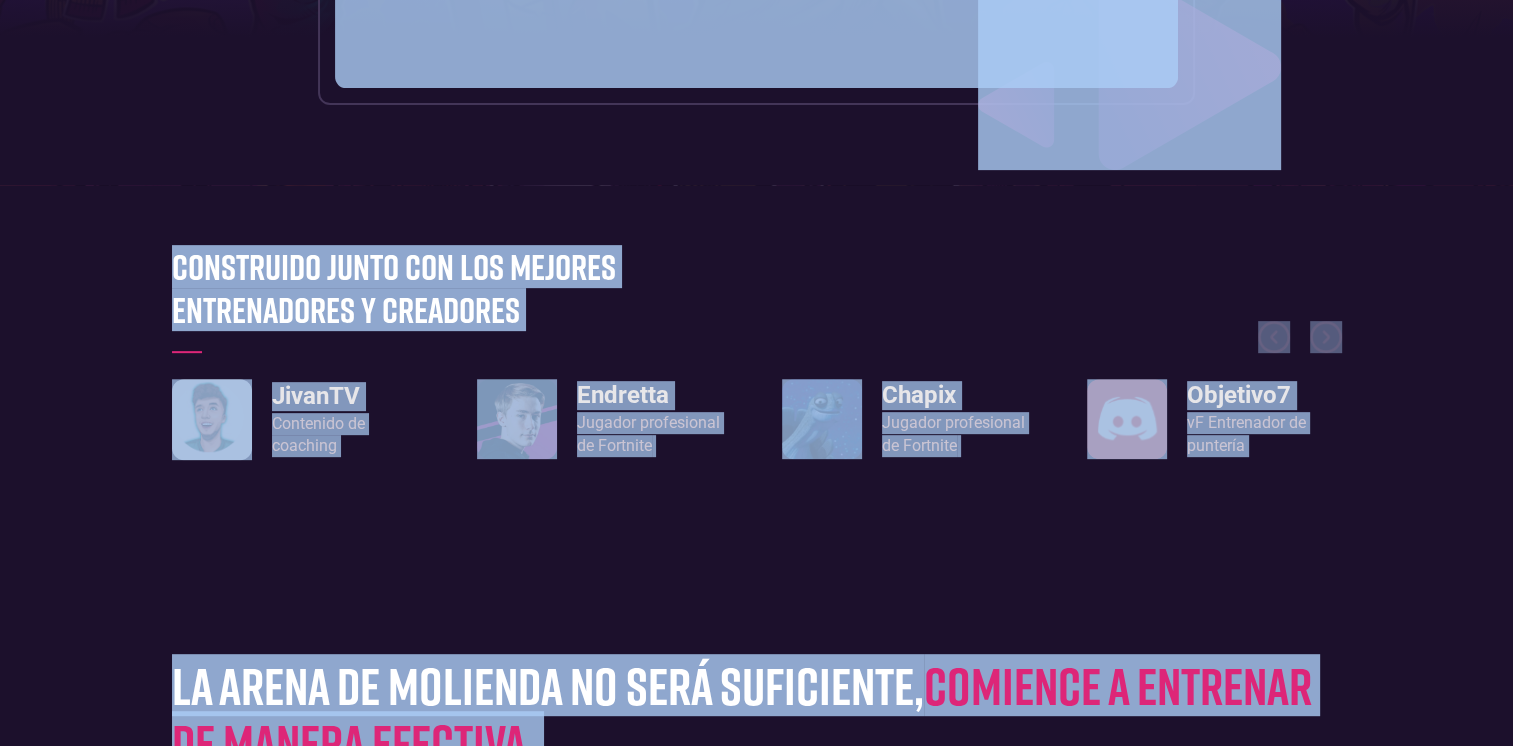 click on "Construido junto con los mejores entrenadores y creadores JivanTV Contenido de coaching Endretta Jugador profesional de Fortnite Chapix Jugador profesional de Fortnite Objetivo7 vF Entrenador de puntería Analista de FN Análisis de Kinch Entrenador BOOP Entrenador de la FN Caleta de entrenadores Entrenador de la FN Teadoh Creador de contenido y mapas" at bounding box center [756, 381] 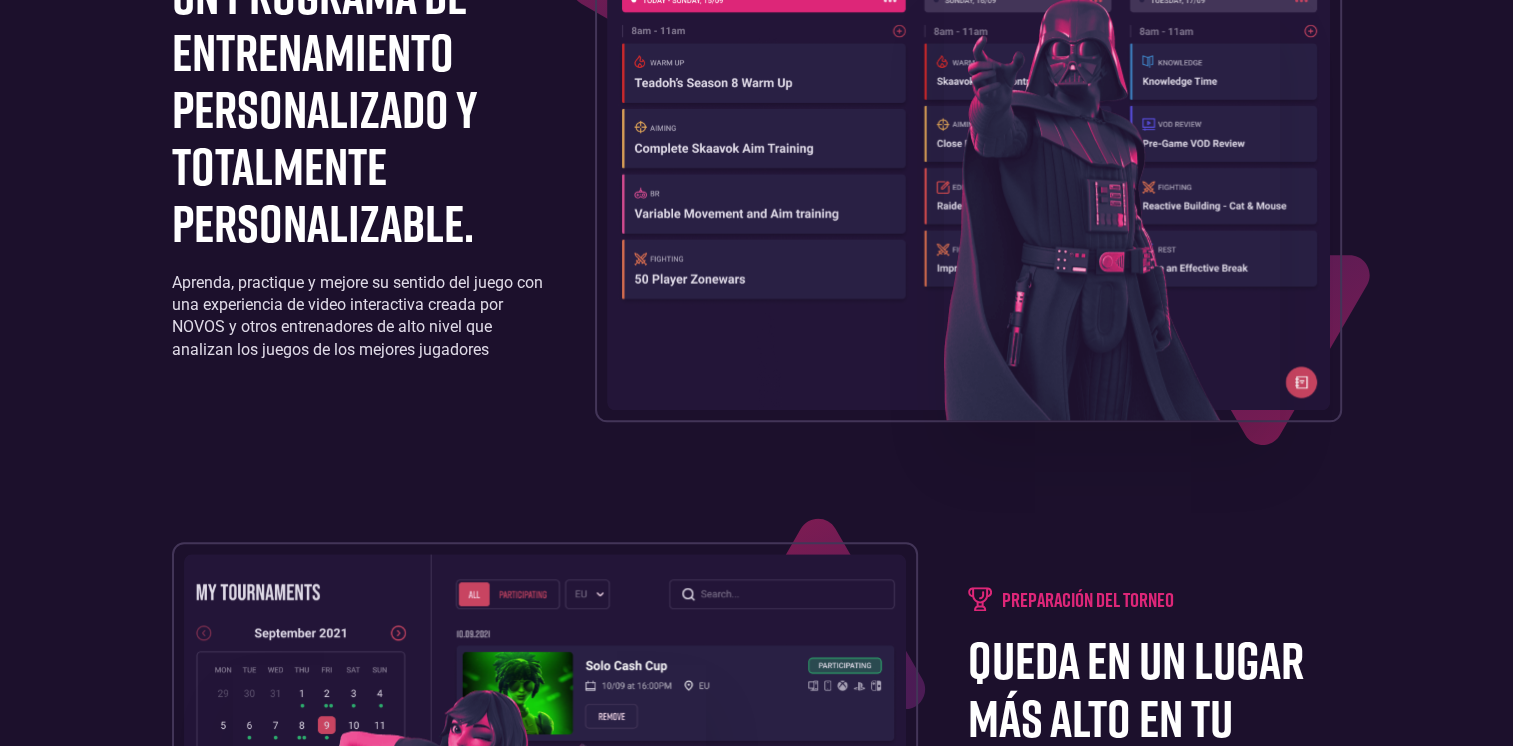 scroll, scrollTop: 0, scrollLeft: 0, axis: both 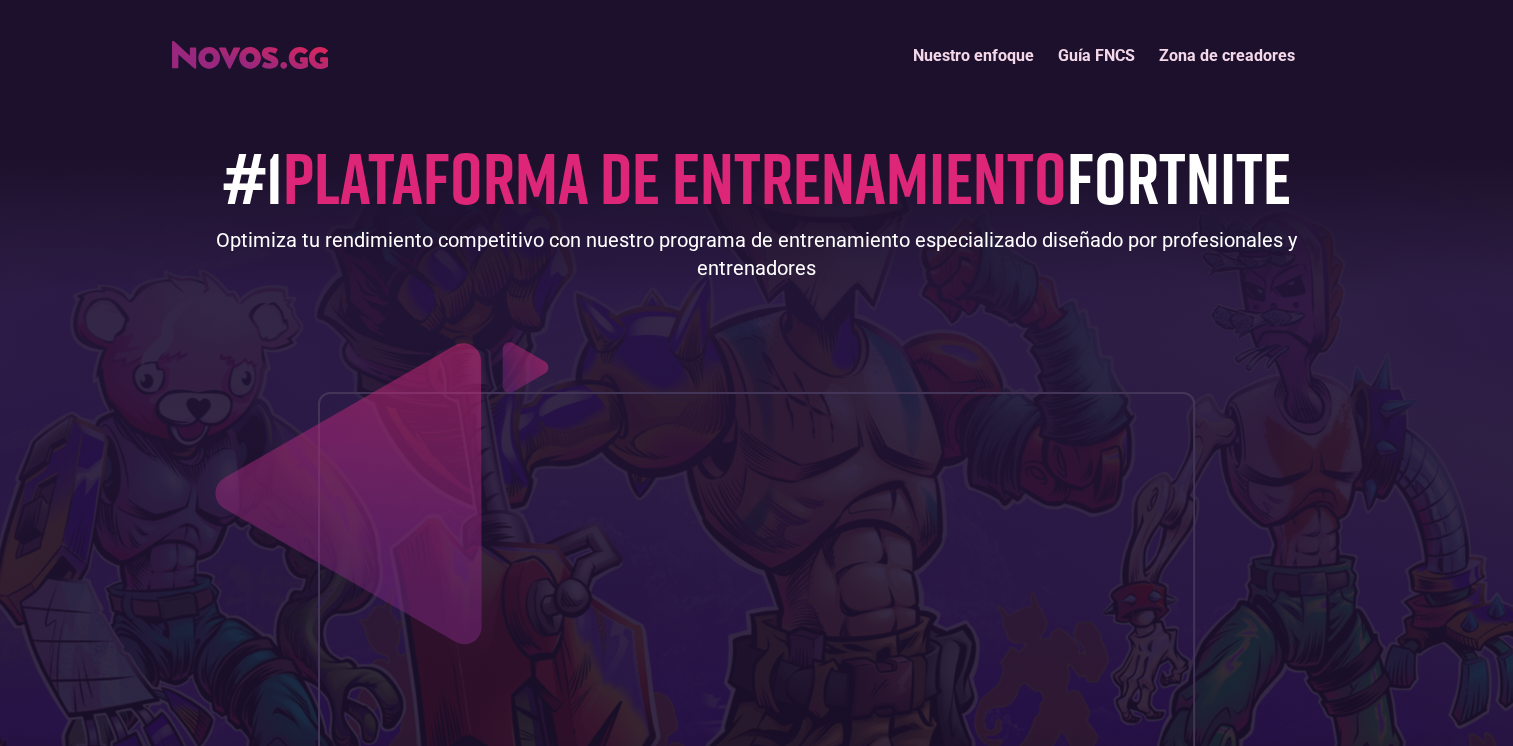 click on "Zona de creadores" at bounding box center (1227, 55) 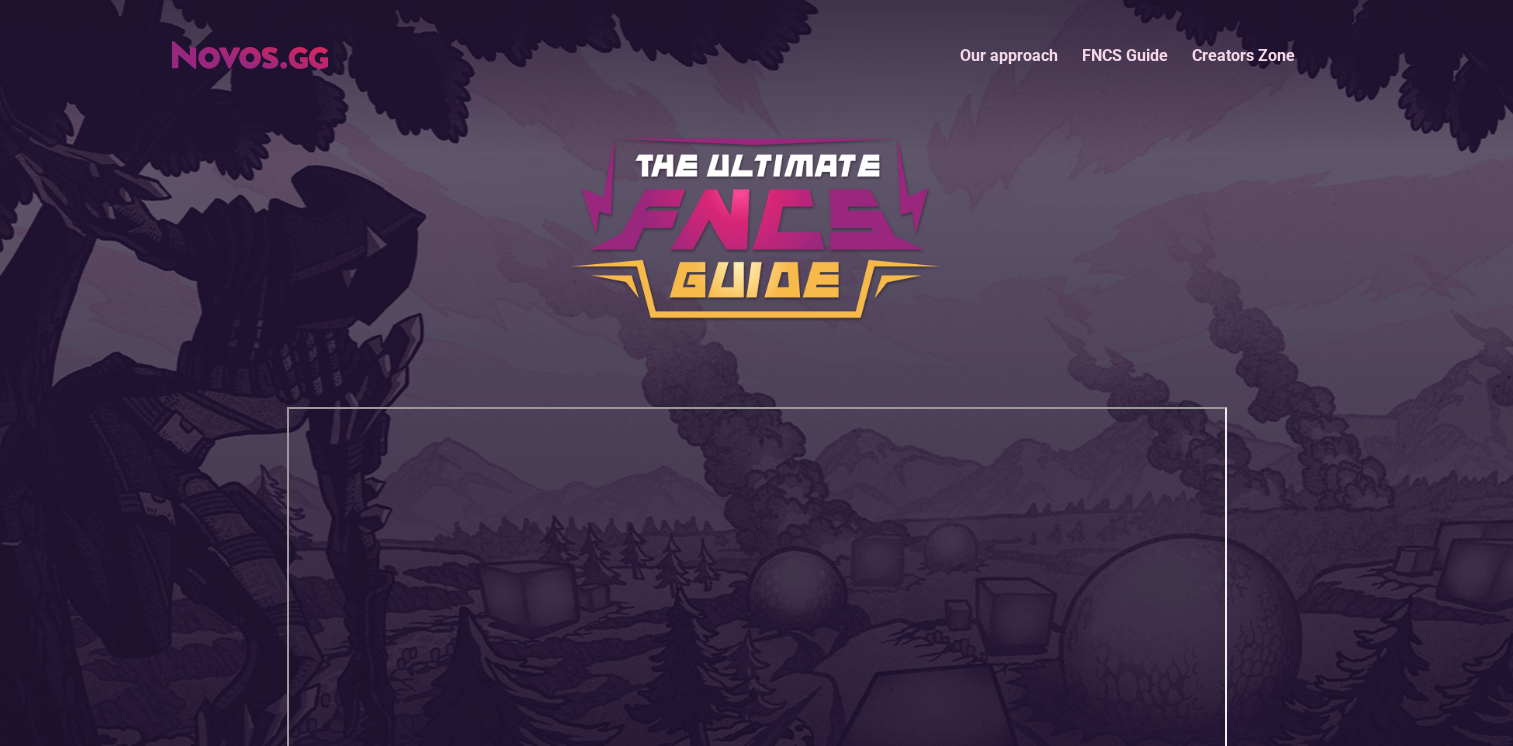 scroll, scrollTop: 0, scrollLeft: 0, axis: both 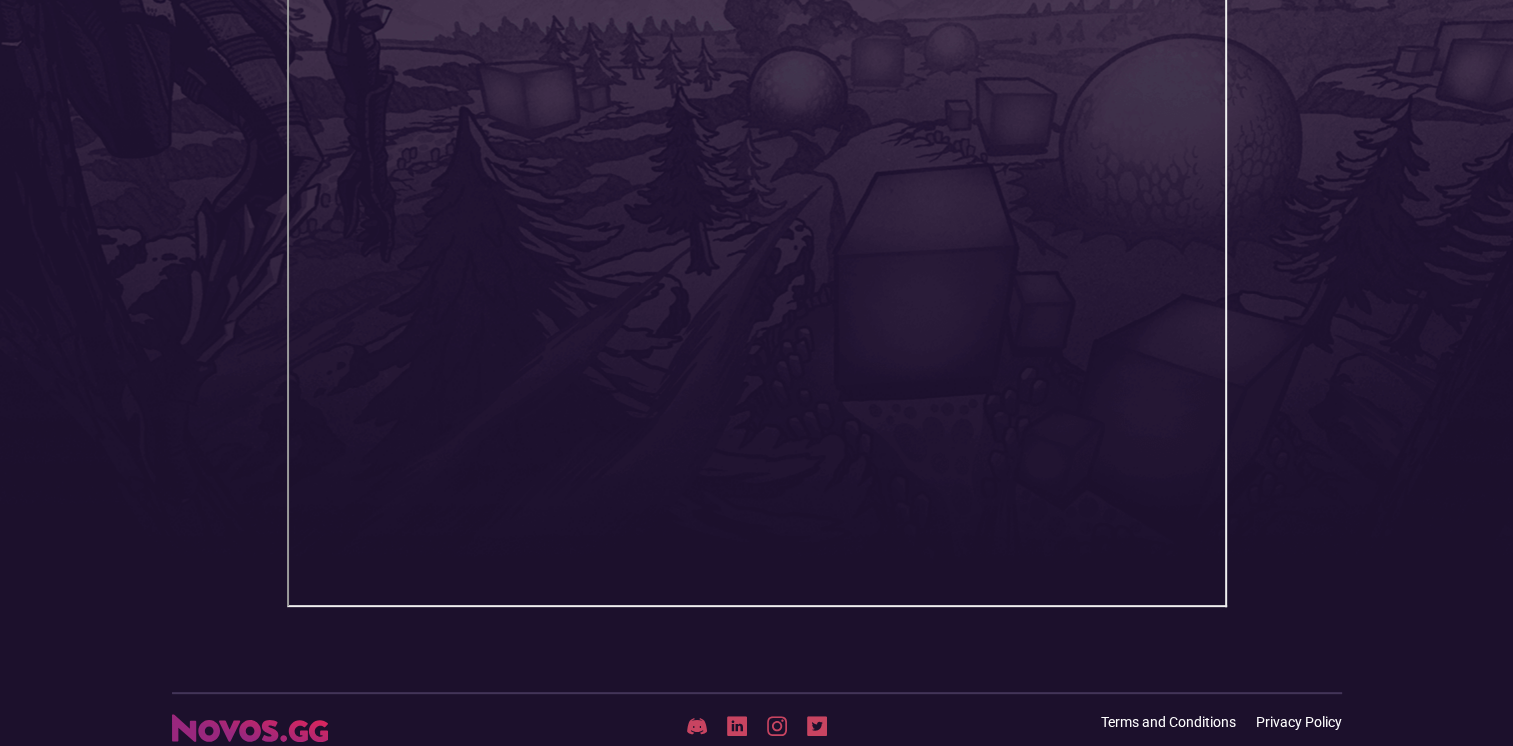 click at bounding box center [250, 728] 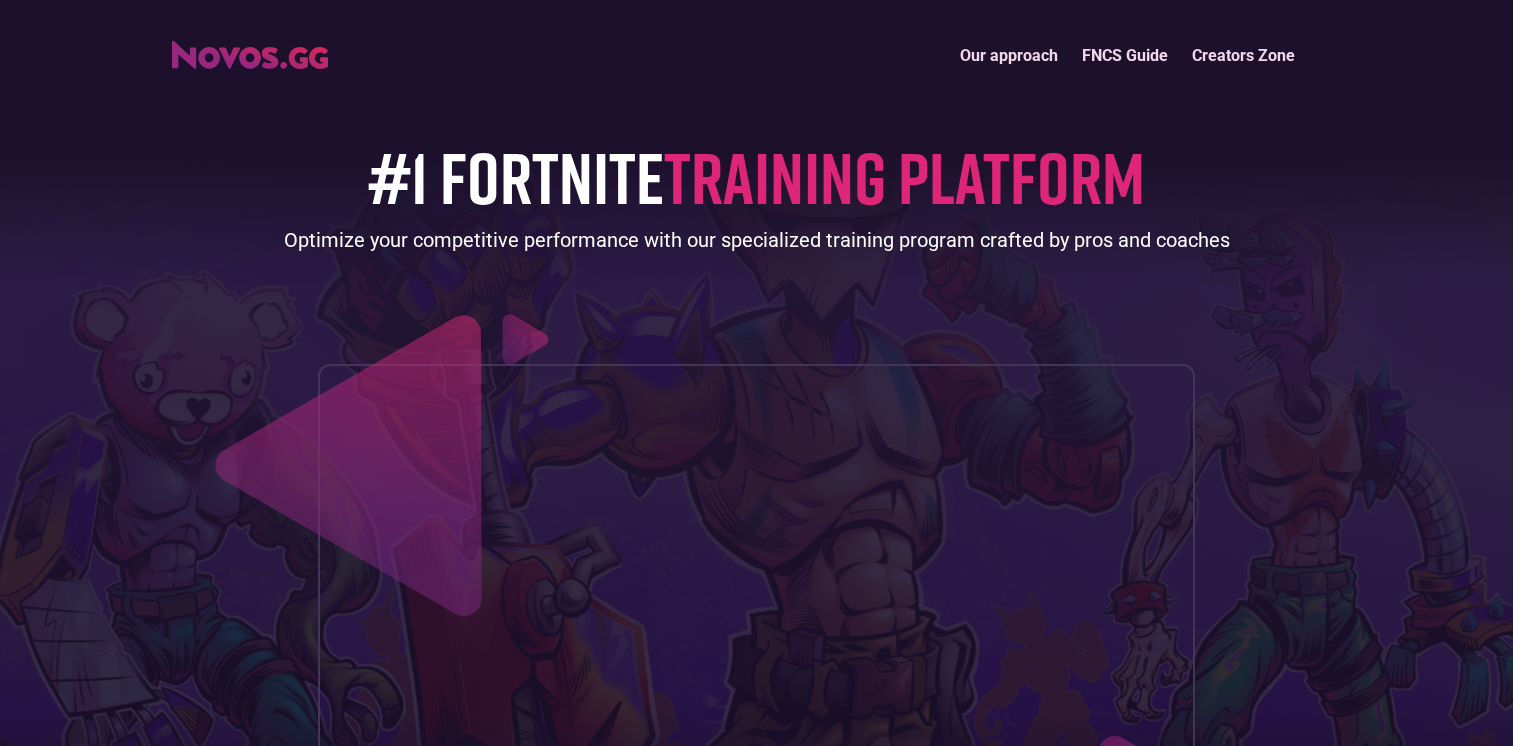 scroll, scrollTop: 0, scrollLeft: 0, axis: both 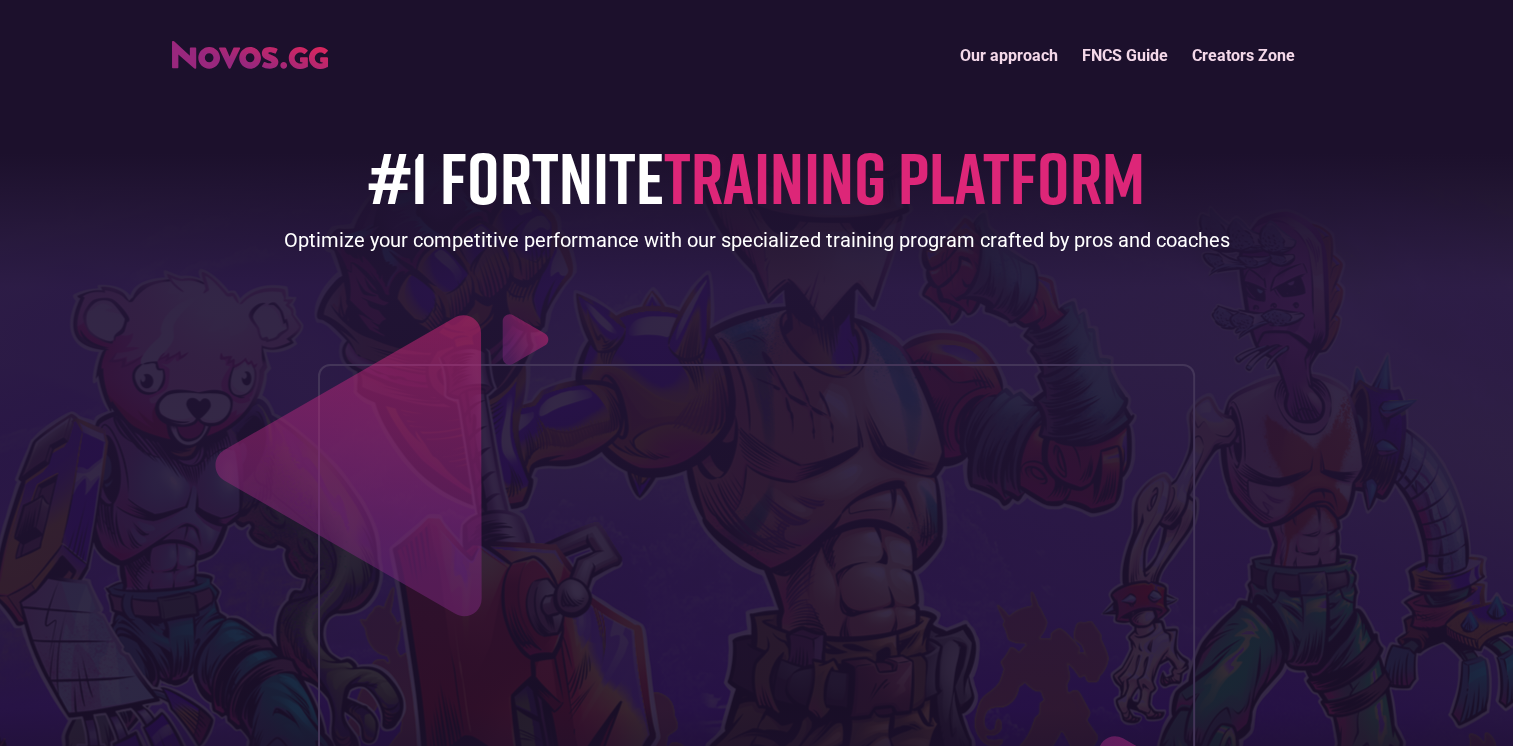 drag, startPoint x: 0, startPoint y: 0, endPoint x: 1054, endPoint y: 282, distance: 1091.0729 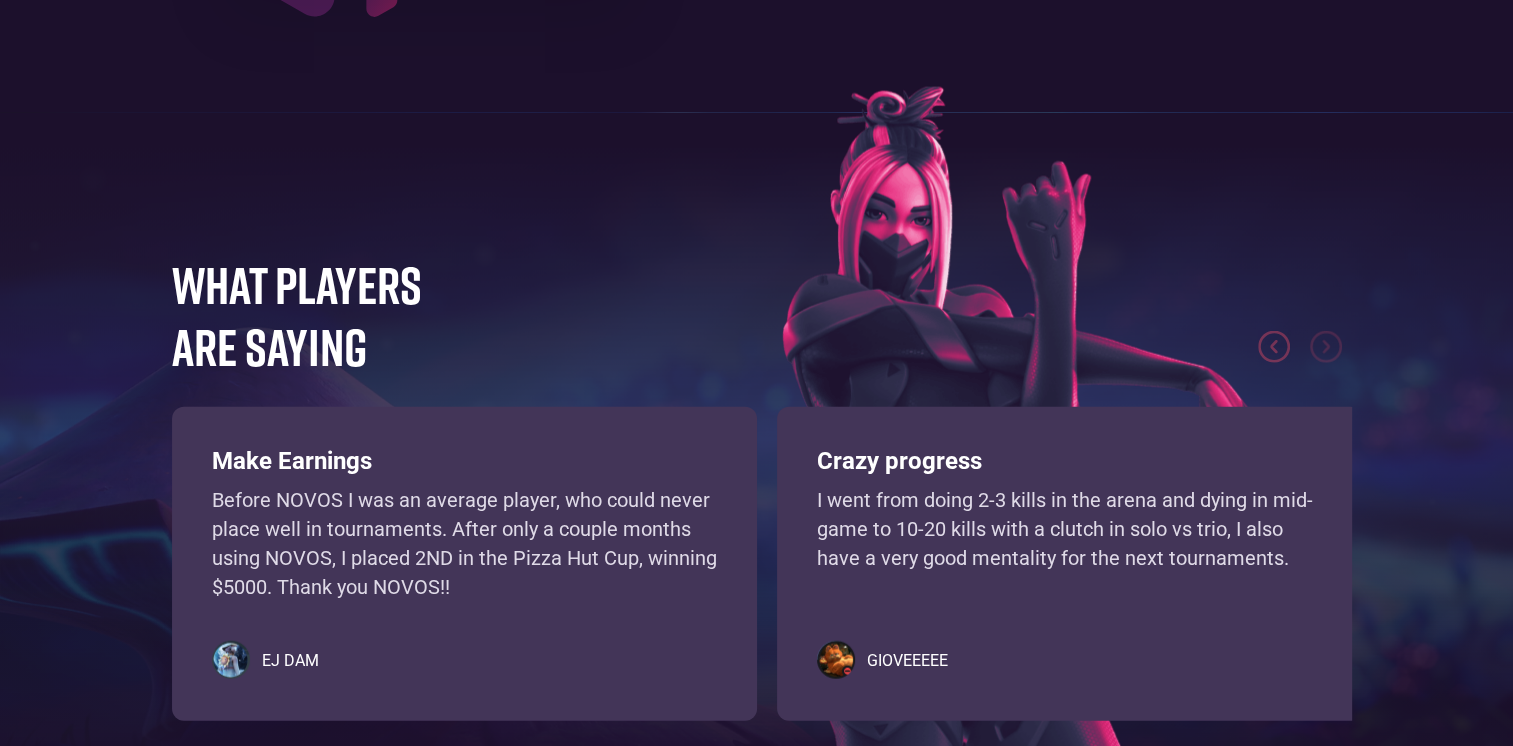scroll, scrollTop: 4500, scrollLeft: 0, axis: vertical 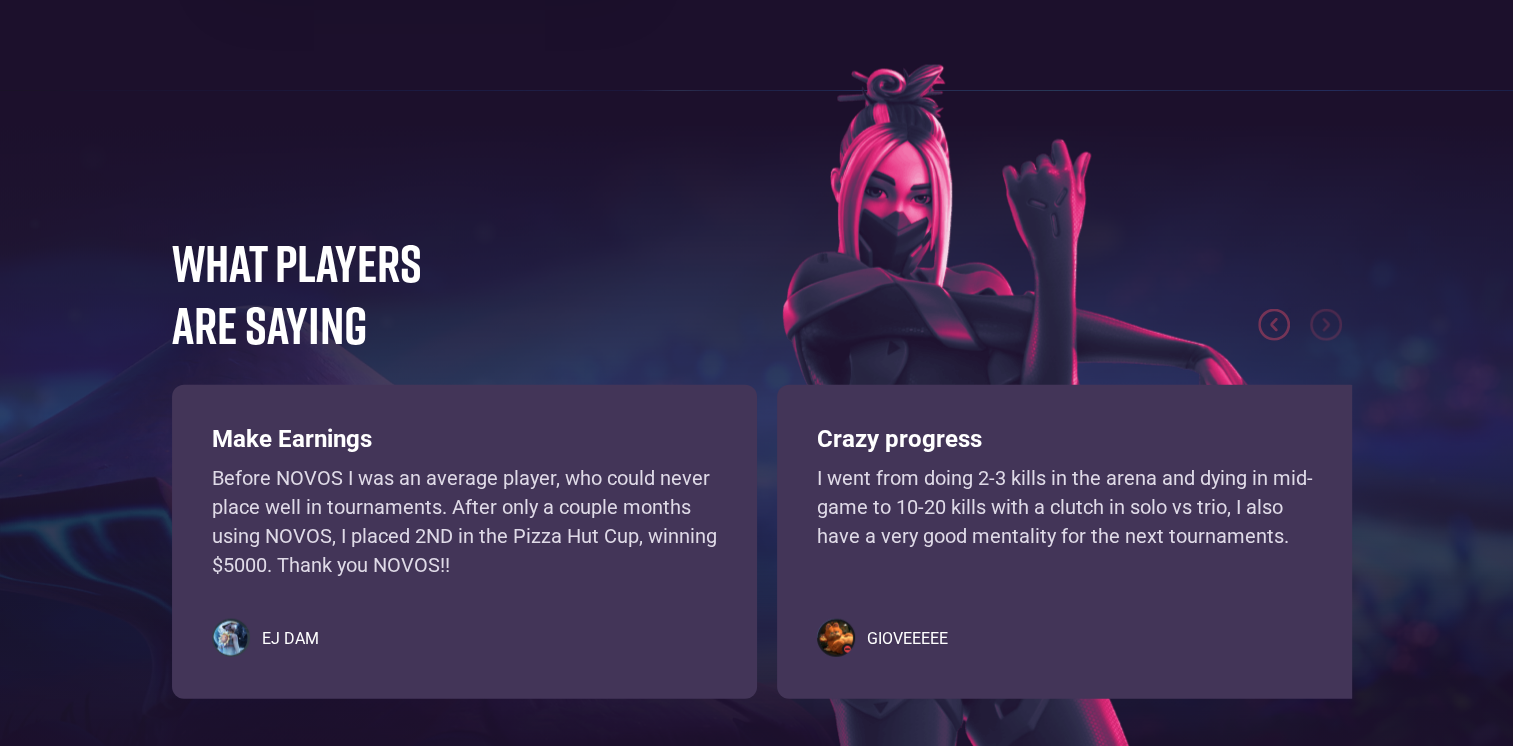 click at bounding box center (1034, 416) 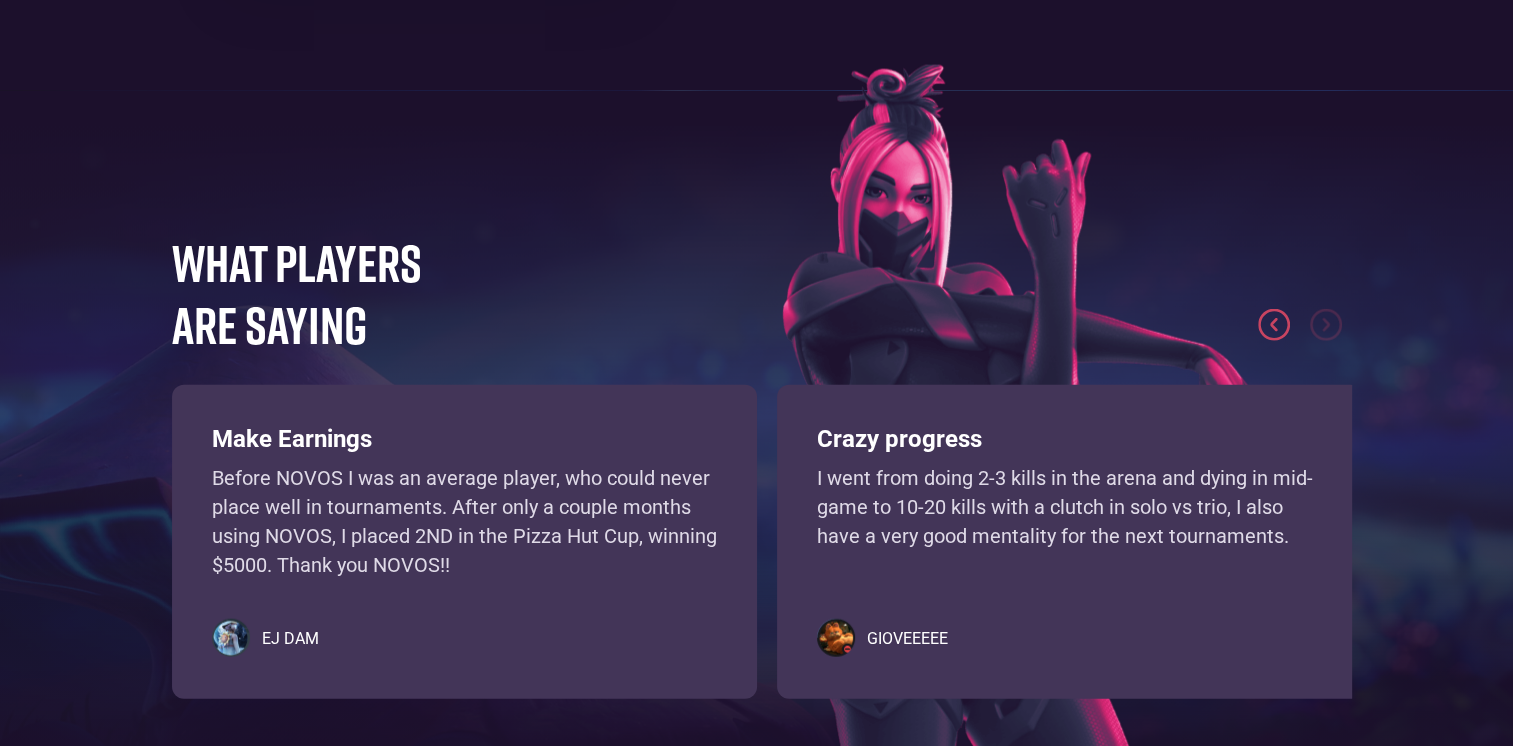 click at bounding box center (1274, 325) 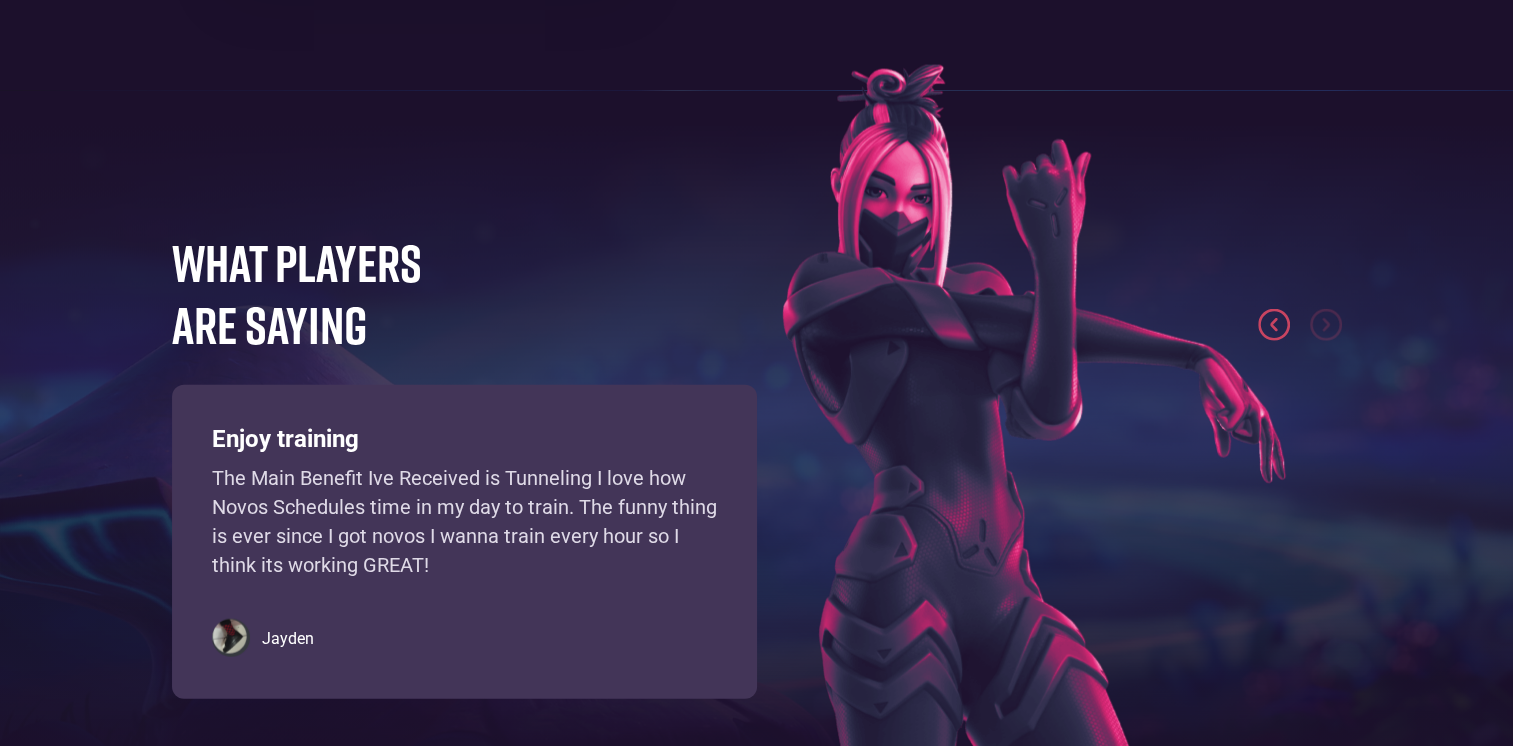 click at bounding box center [1274, 325] 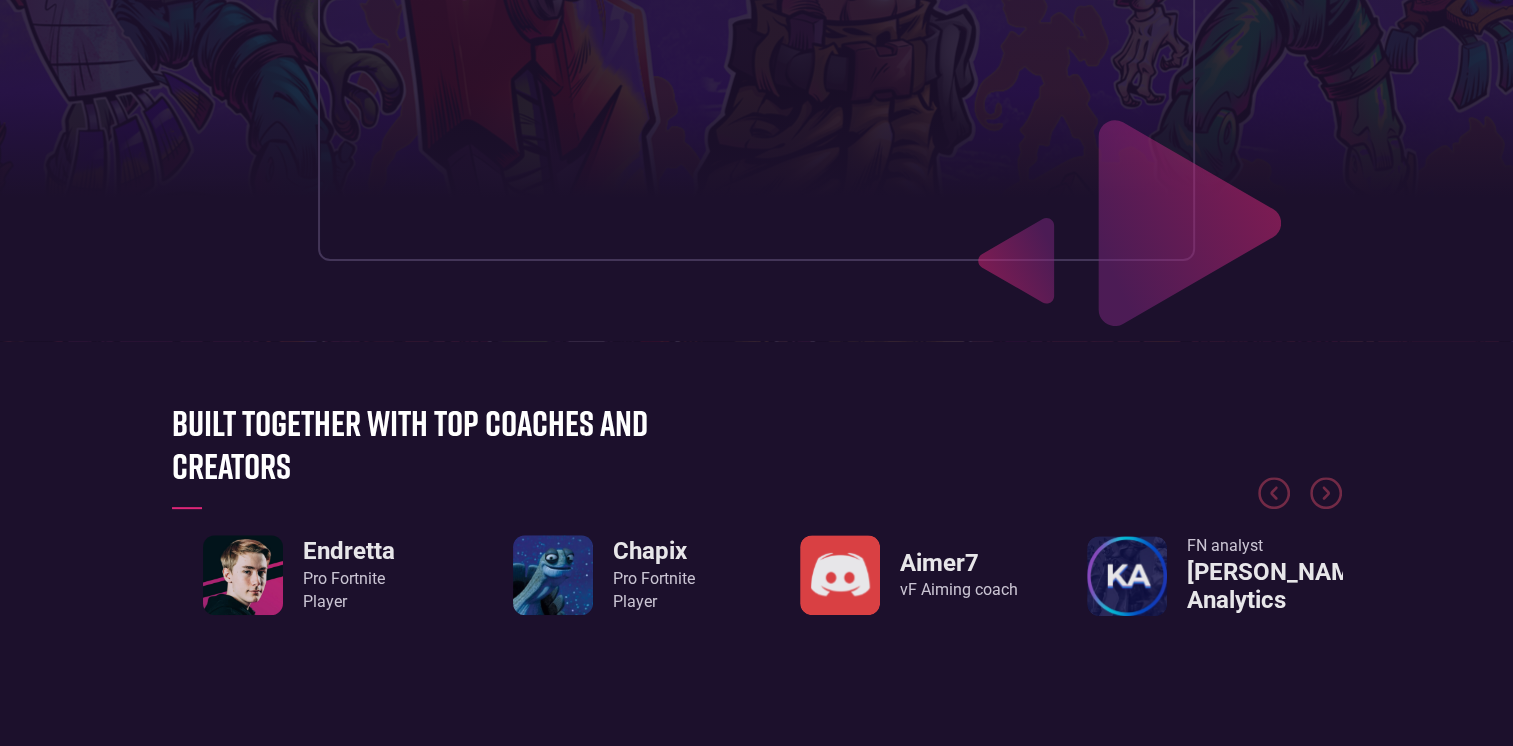 scroll, scrollTop: 0, scrollLeft: 0, axis: both 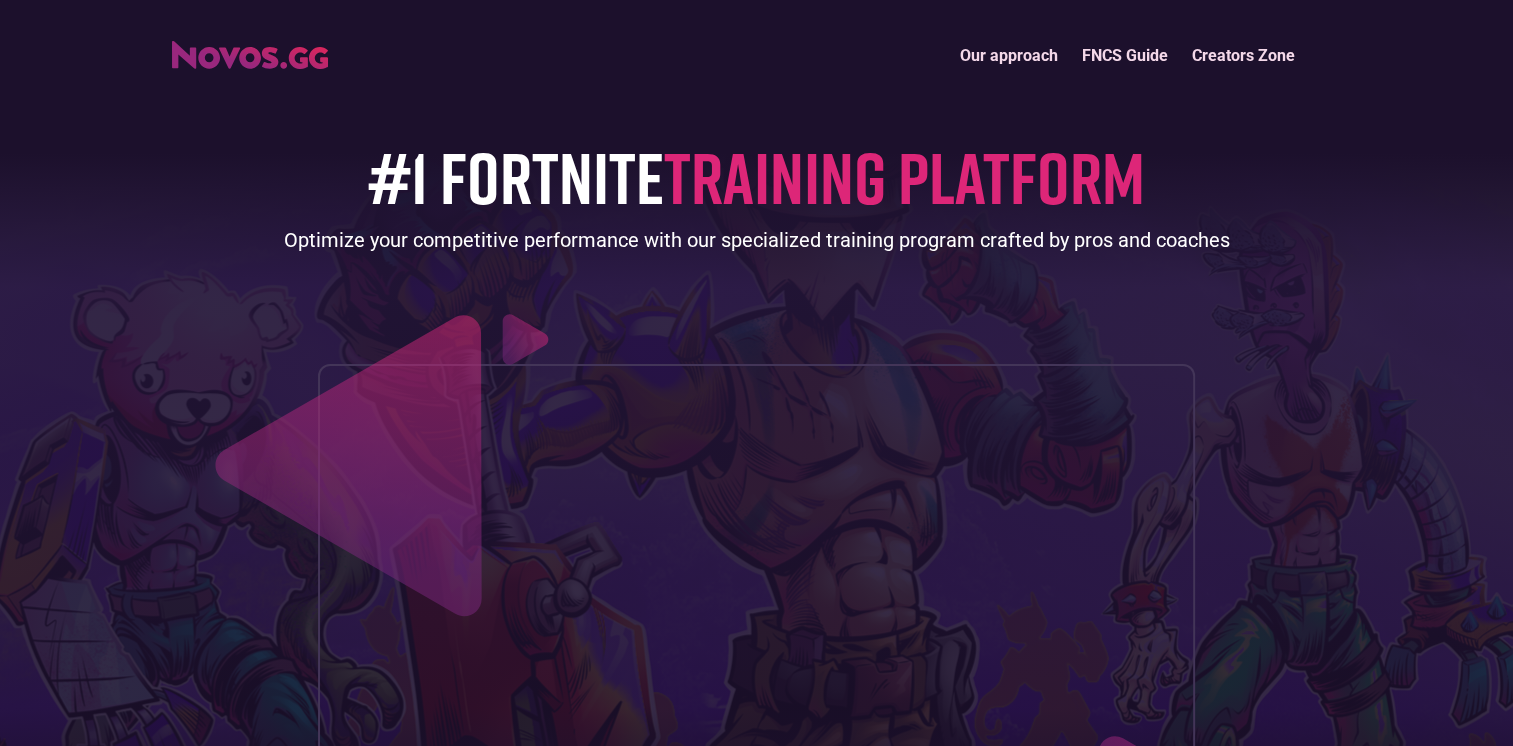 click on "Our approach" at bounding box center [1009, 55] 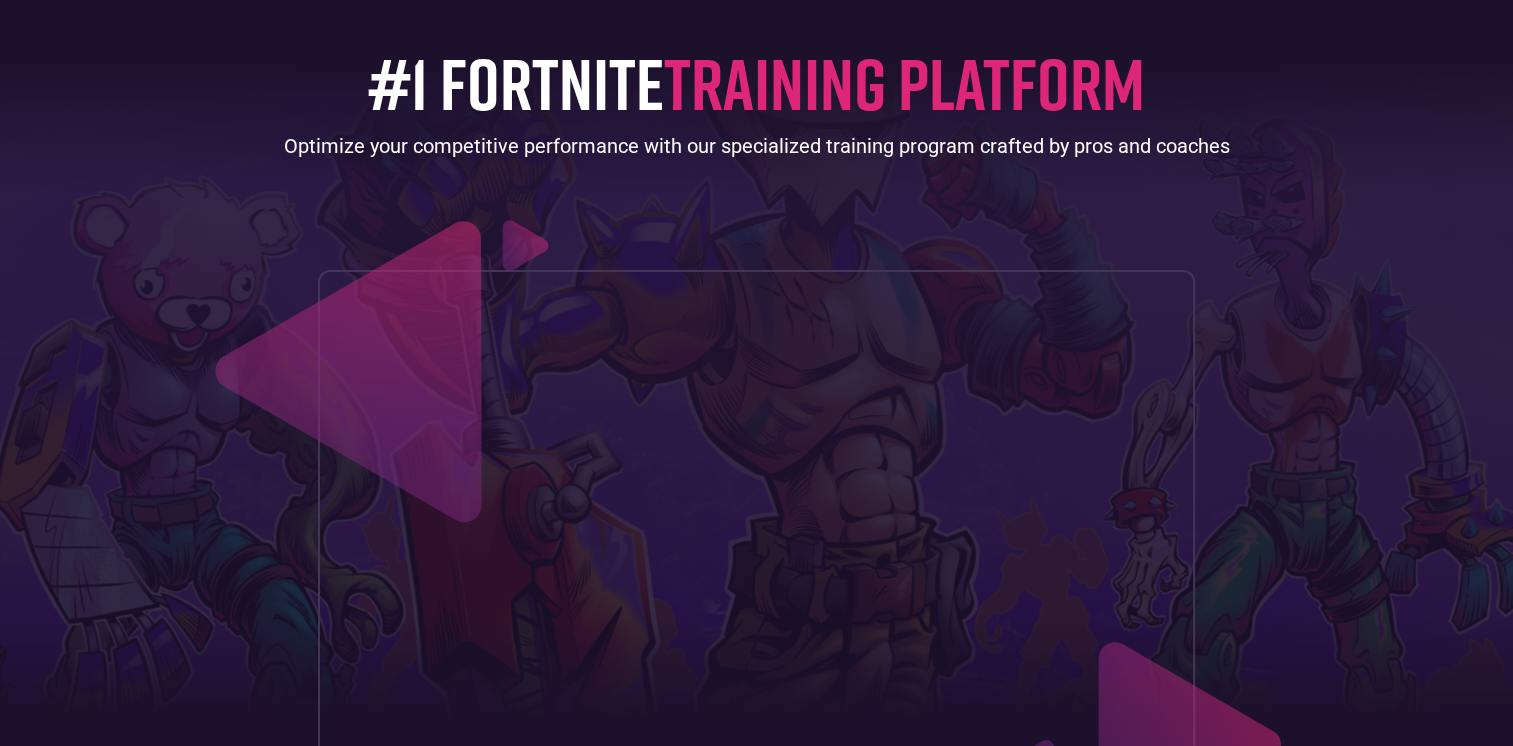scroll, scrollTop: 0, scrollLeft: 0, axis: both 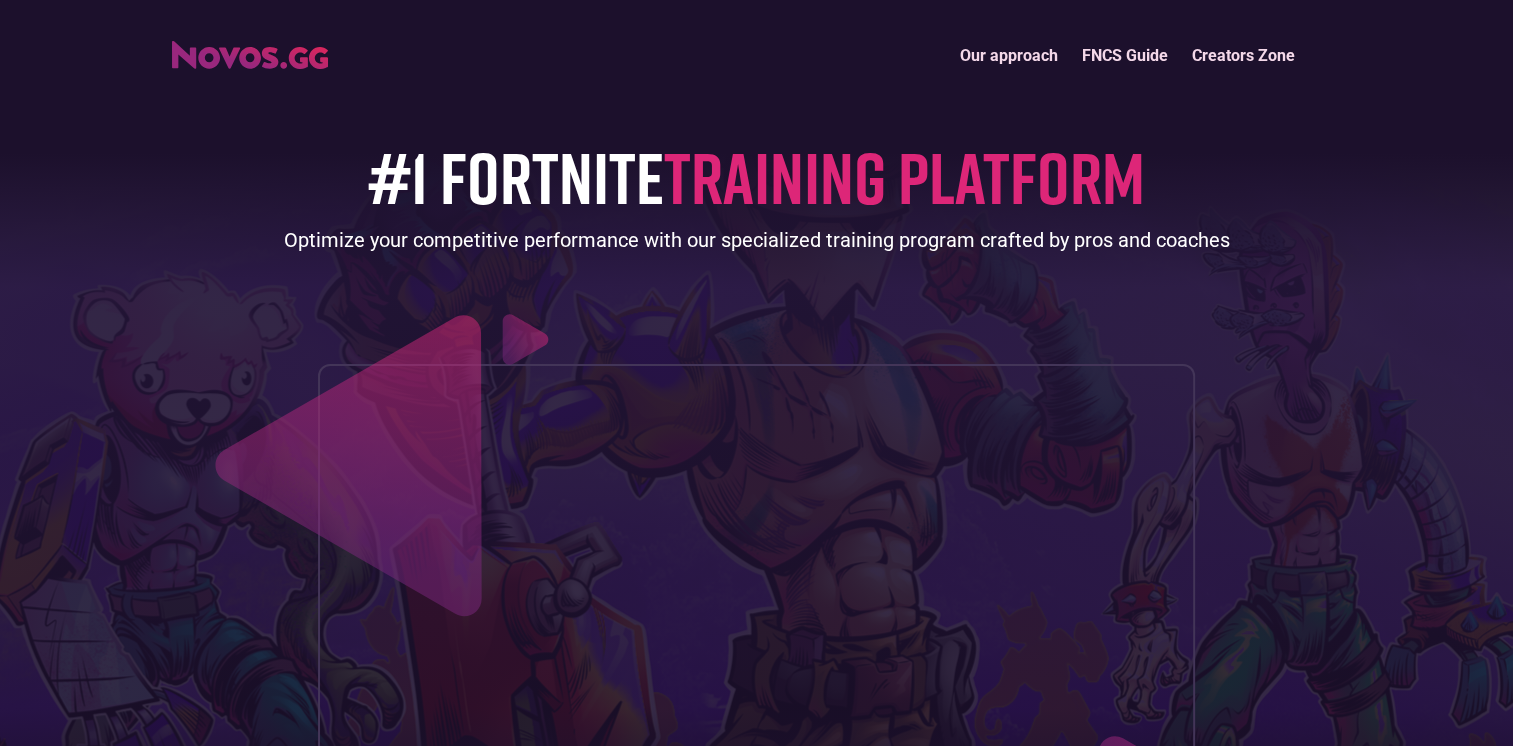 click at bounding box center [250, 55] 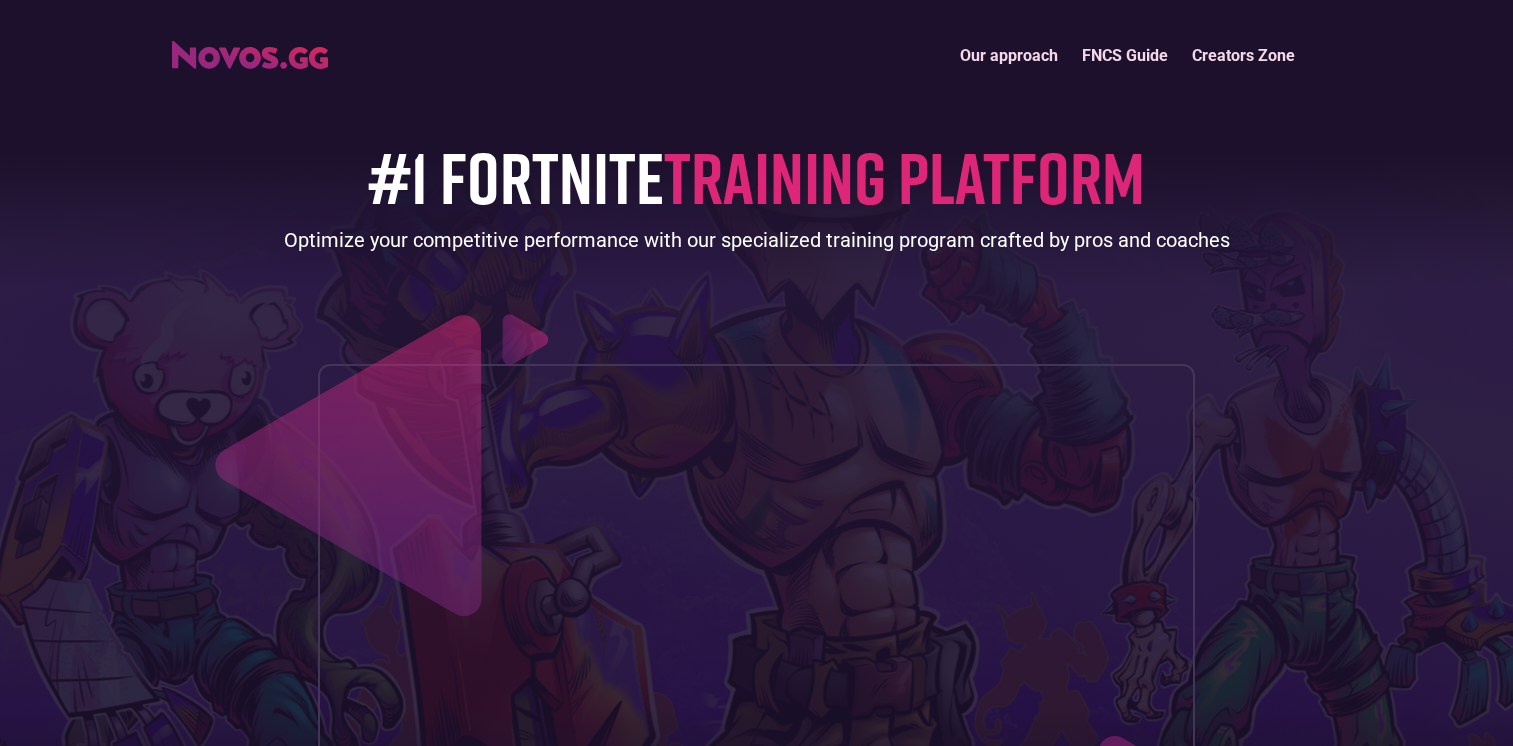 scroll, scrollTop: 0, scrollLeft: 0, axis: both 